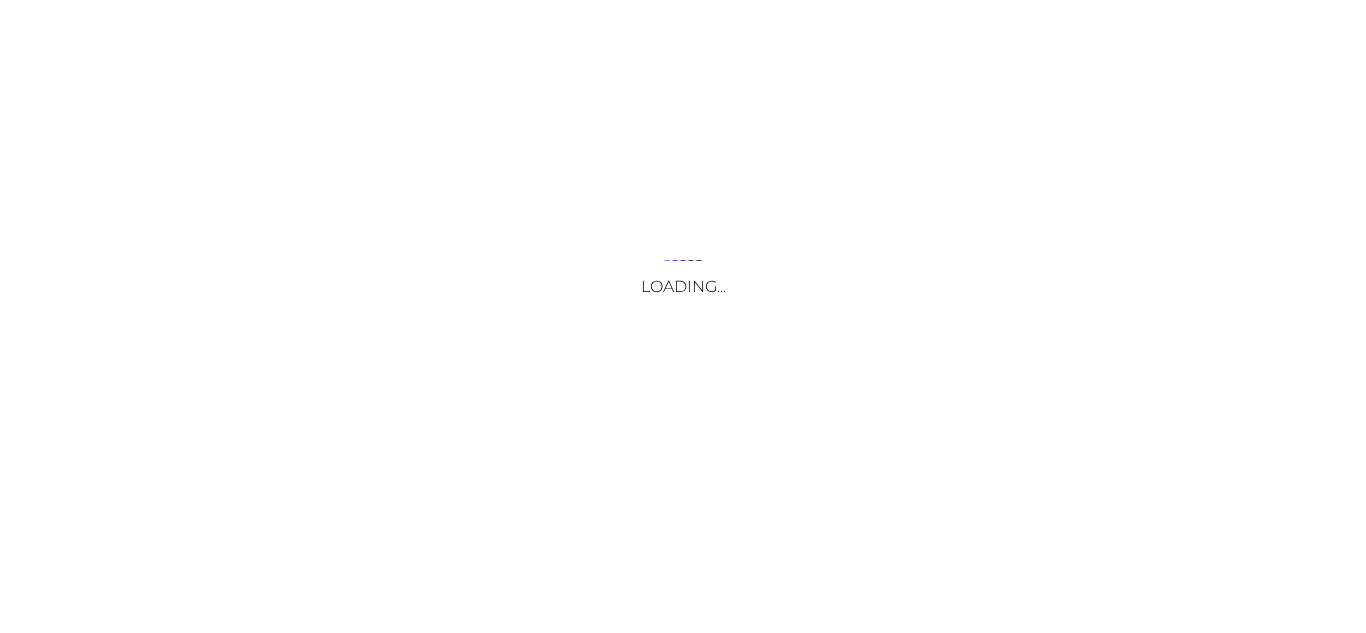 scroll, scrollTop: 0, scrollLeft: 0, axis: both 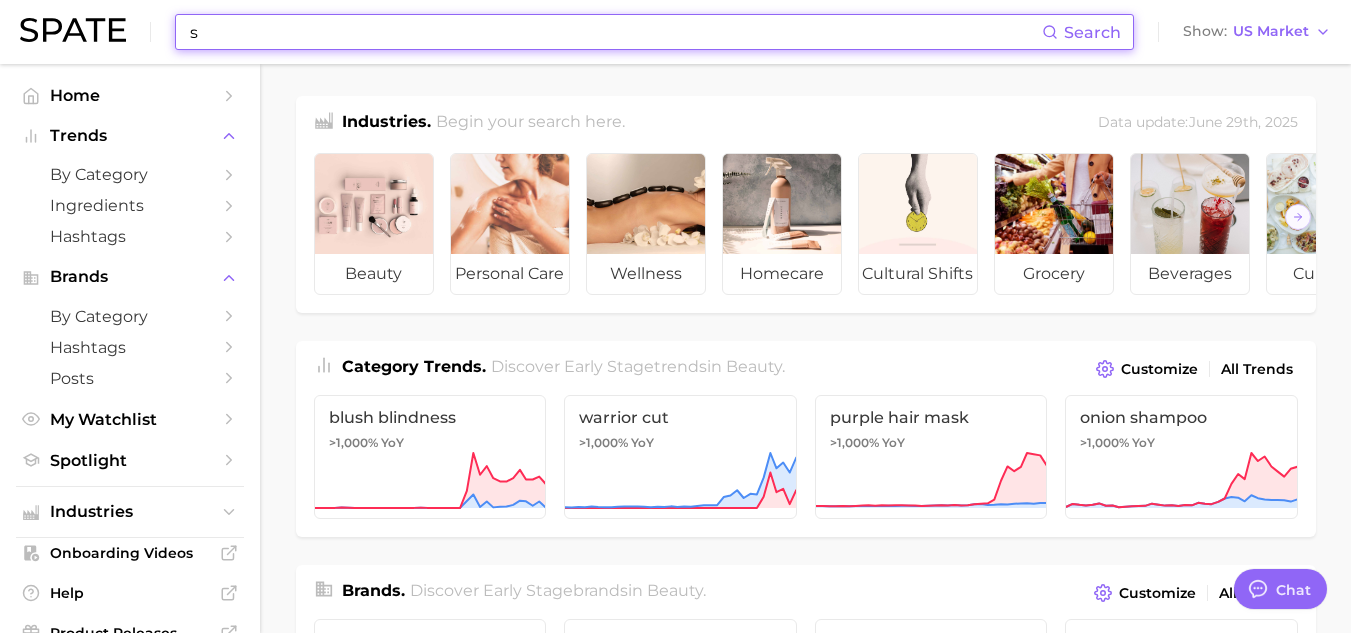click on "s" at bounding box center [615, 32] 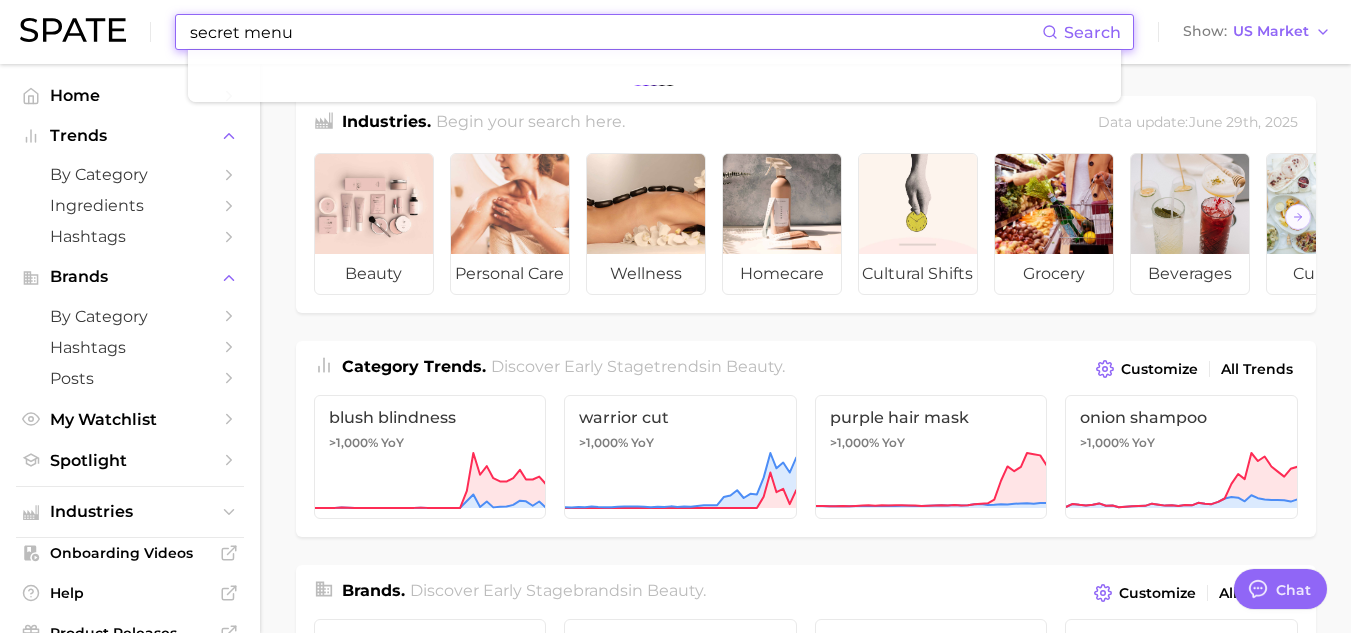 type on "secret menu" 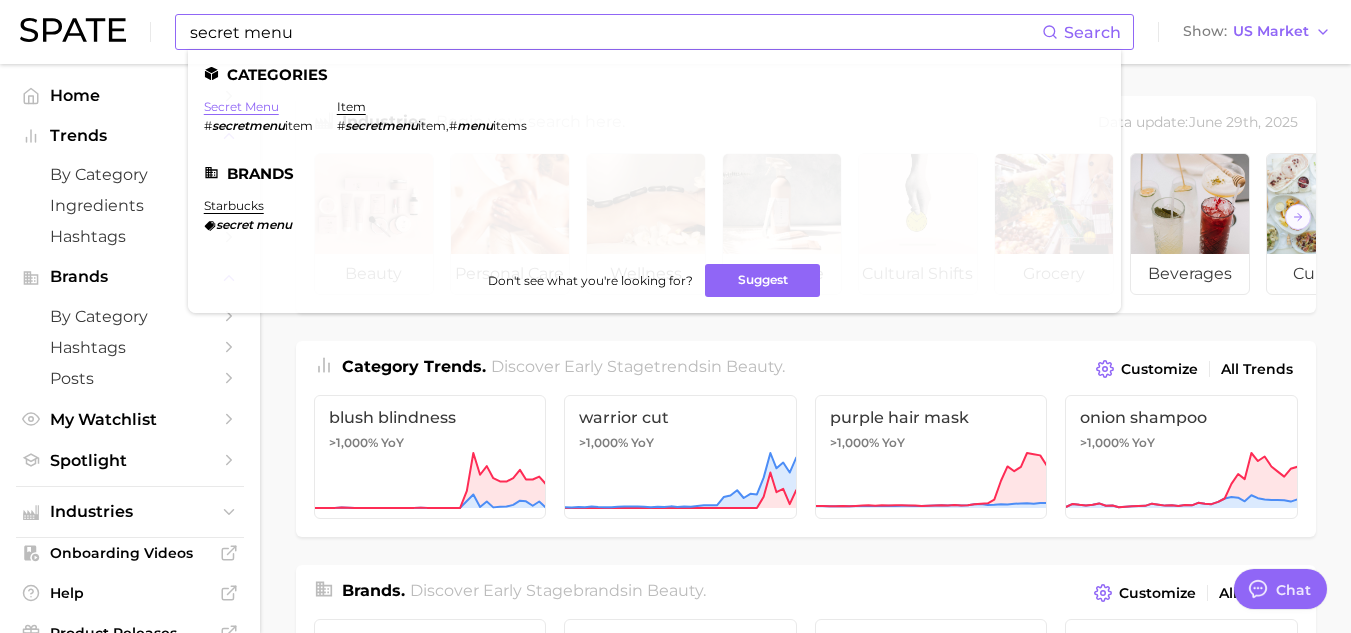 click on "secret menu" at bounding box center (241, 106) 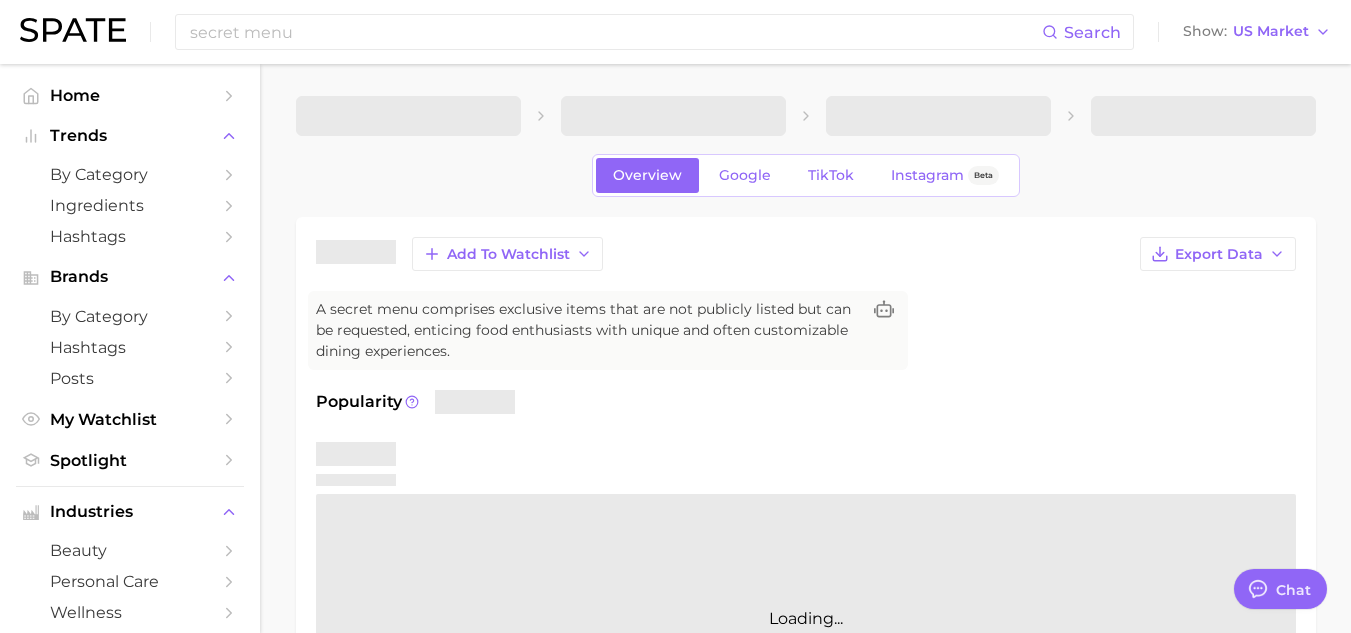 type on "x" 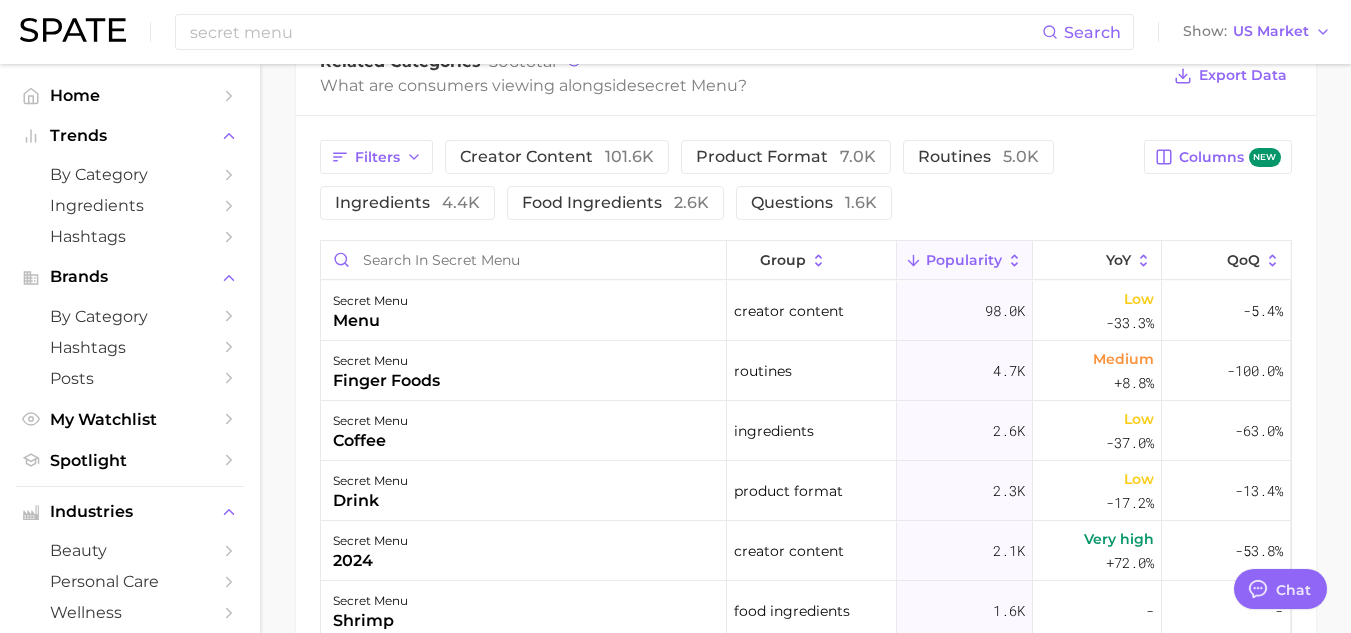scroll, scrollTop: 796, scrollLeft: 0, axis: vertical 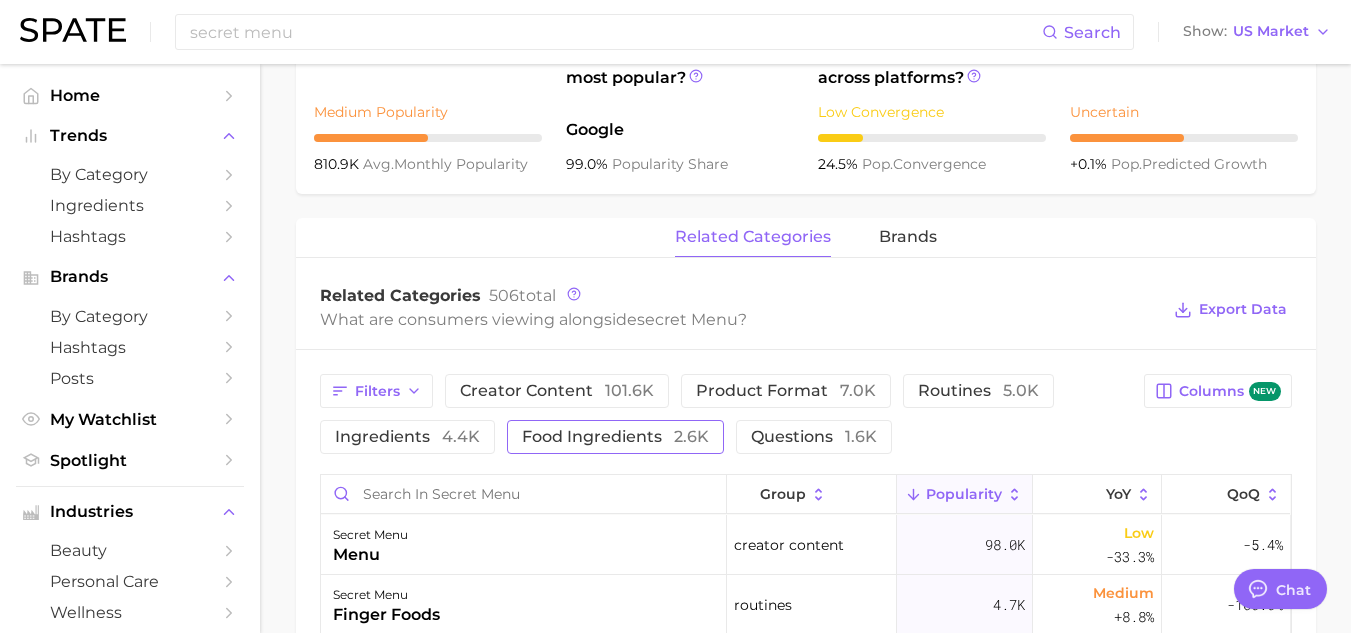 click on "food ingredients   2.6k" at bounding box center (615, 437) 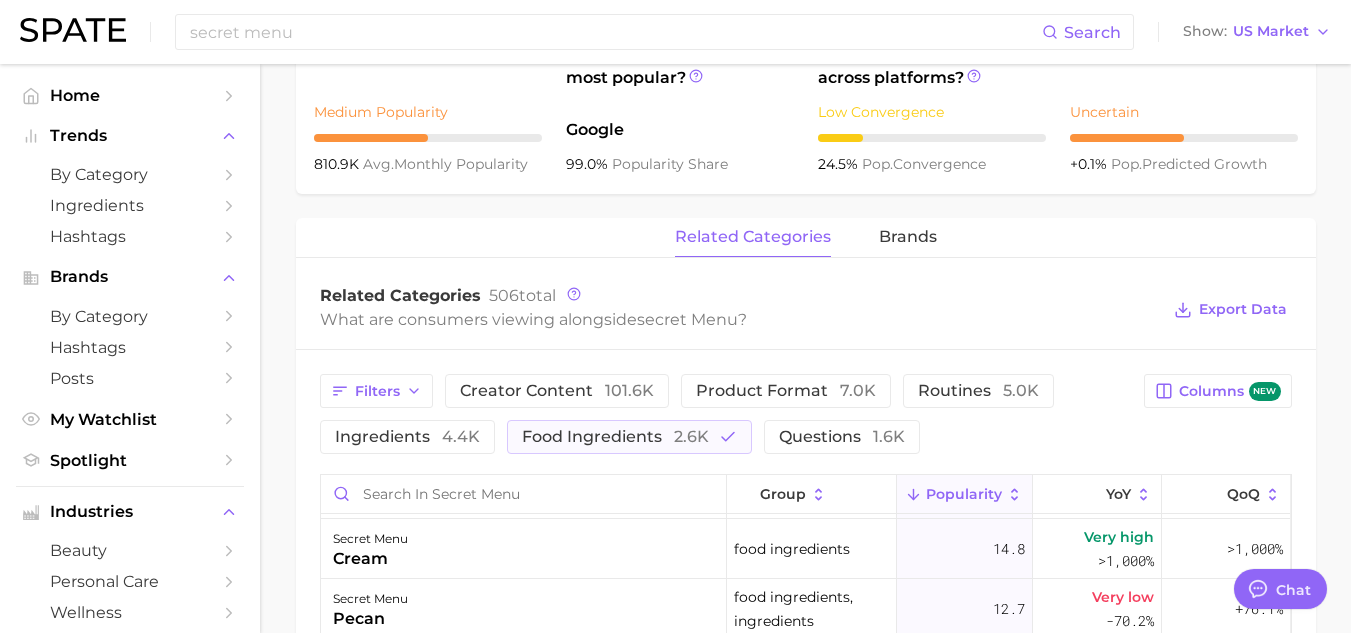 scroll, scrollTop: 1202, scrollLeft: 0, axis: vertical 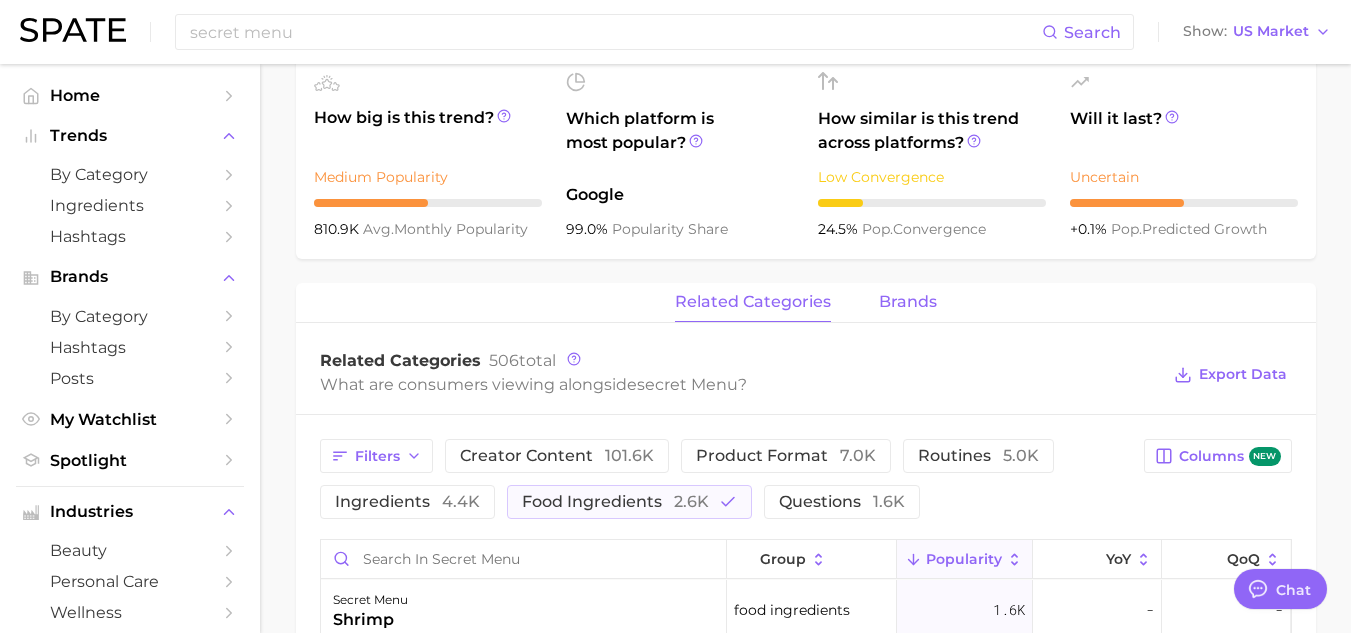 click on "brands" at bounding box center (908, 302) 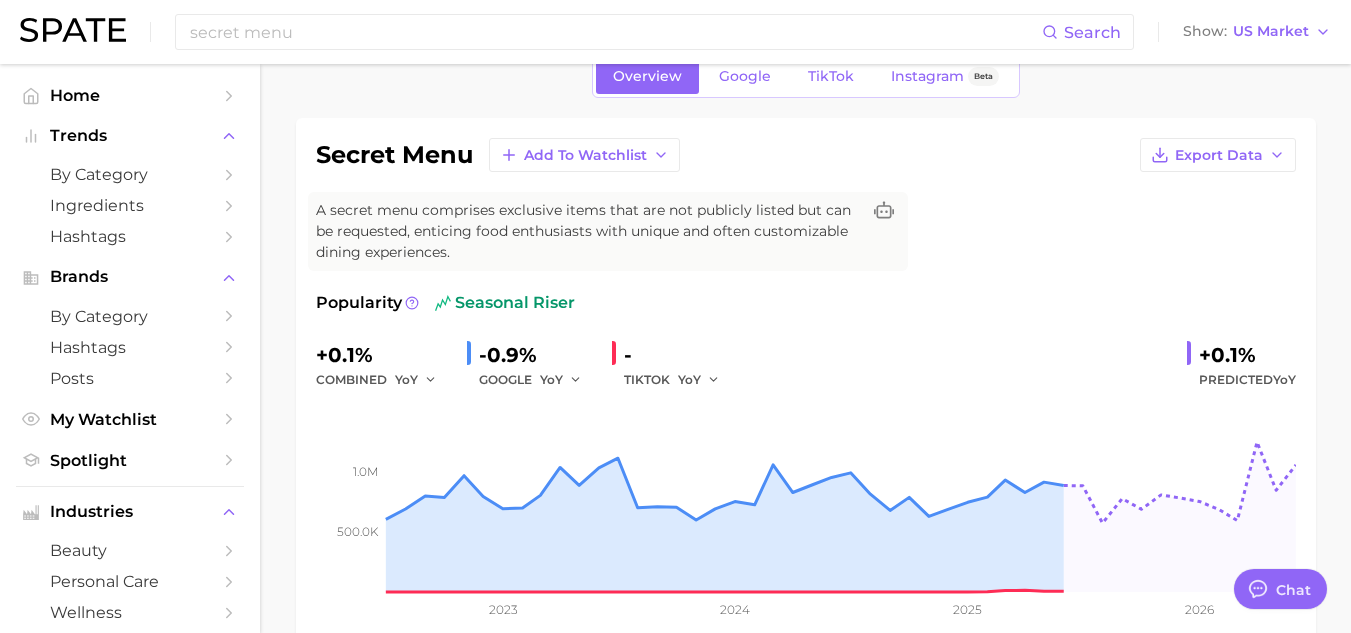 scroll, scrollTop: 0, scrollLeft: 0, axis: both 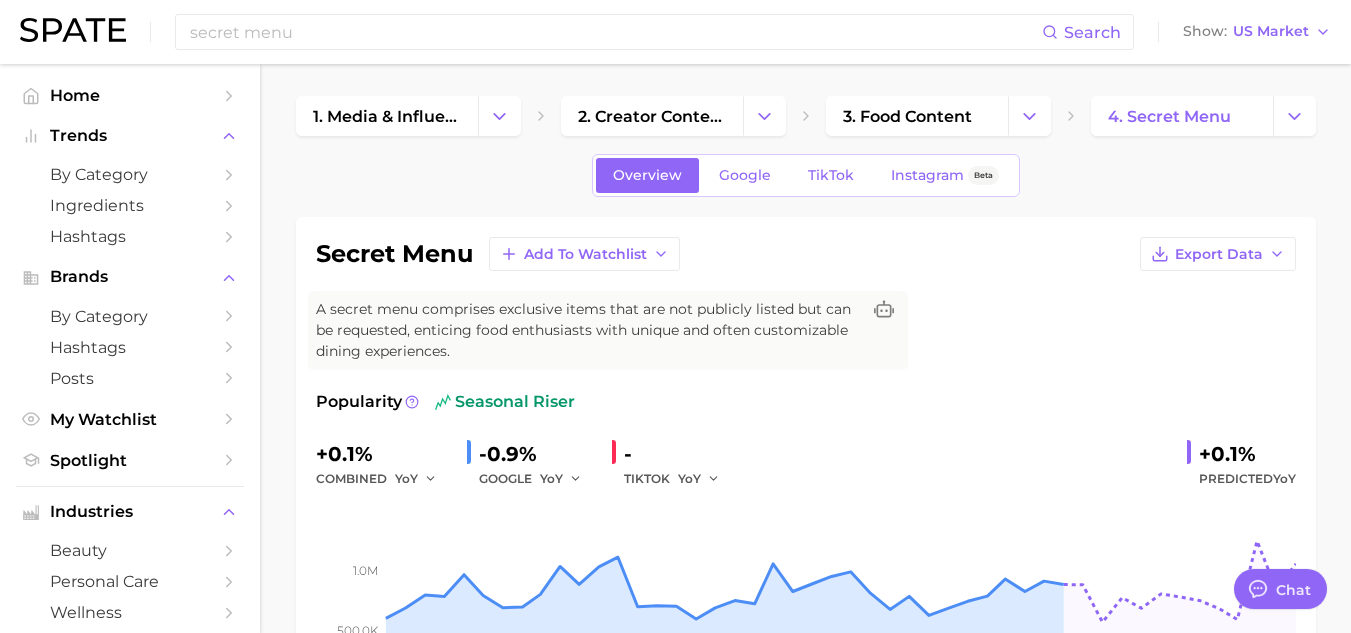 click on "1. media & influencers 2. creator content 3. food content 4. secret menu Overview Google TikTok Instagram Beta secret menu Add to Watchlist Export Data A secret menu comprises exclusive items that are not publicly listed but can be requested, enticing food enthusiasts with unique and often customizable dining experiences. Popularity seasonal riser +0.1% combined YoY -0.9% GOOGLE YoY - TIKTOK YoY +0.1% Predicted  YoY 500.0k 1.0m 2023 2024 2025 2026 How big is this trend? Medium Popularity 810.9k avg.  monthly popularity Which platform is most popular? Google 99.0% popularity share How similar is this trend across platforms? Low Convergence 24.5% pop.  convergence Will it last? Uncertain +0.1% pop.  predicted growth related categories brands Brands 98  total Which brands are consumers viewing alongside  secret menu ? Export Data Low Medium High Columns new Price Popularity YoY QoQ secret menu starbucks - 676.3k Very low -70.4% -37.7% secret menu dutch bros - 215.5k High +29.1% +0.6% secret menu in-n-out burger" at bounding box center [806, 988] 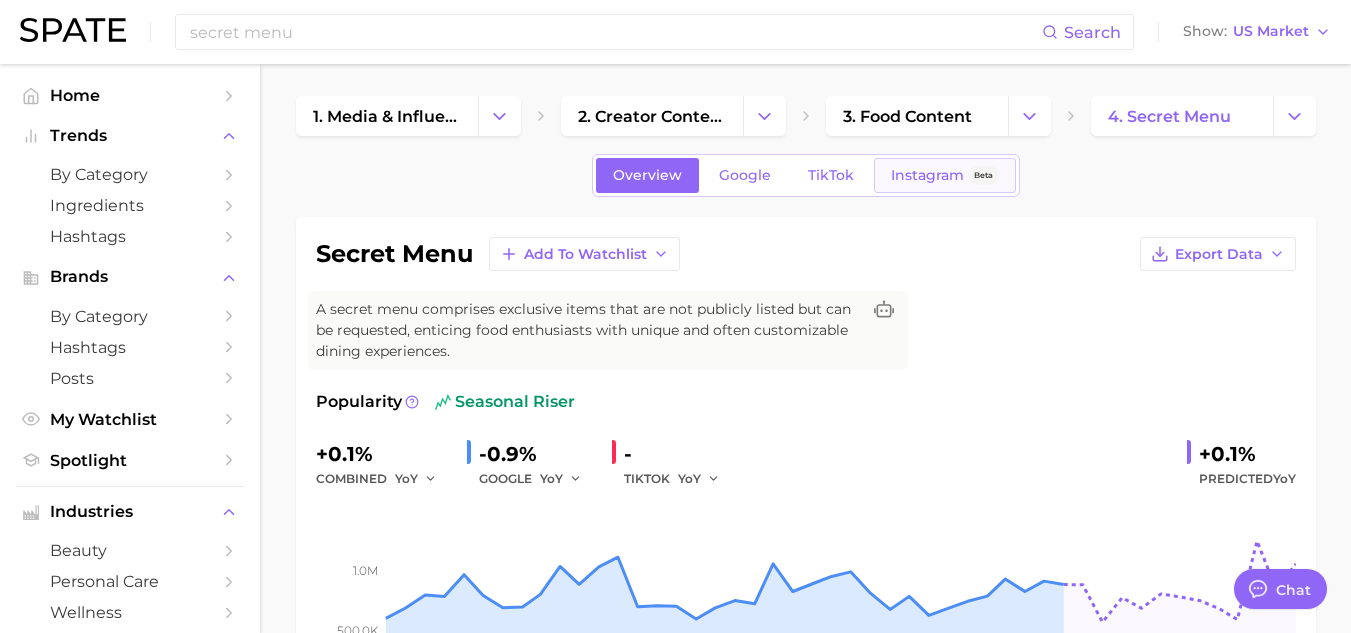 click on "Instagram" at bounding box center [927, 175] 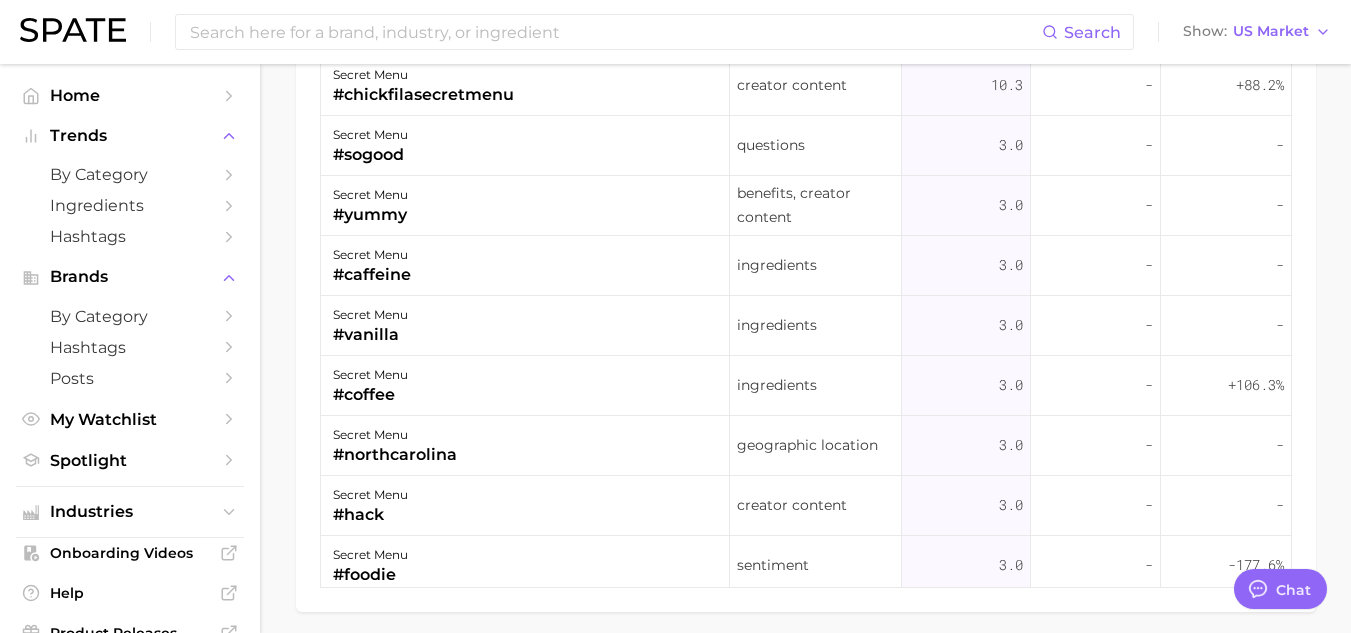 scroll, scrollTop: 1851, scrollLeft: 0, axis: vertical 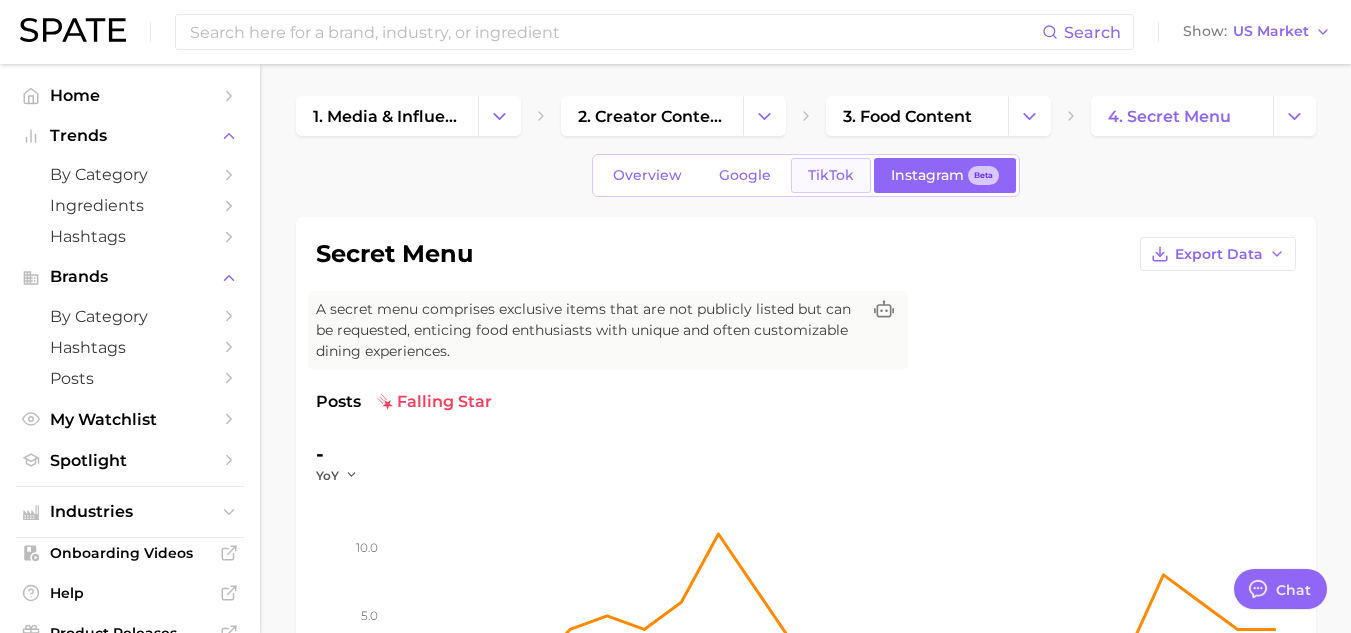 click on "TikTok" at bounding box center (831, 175) 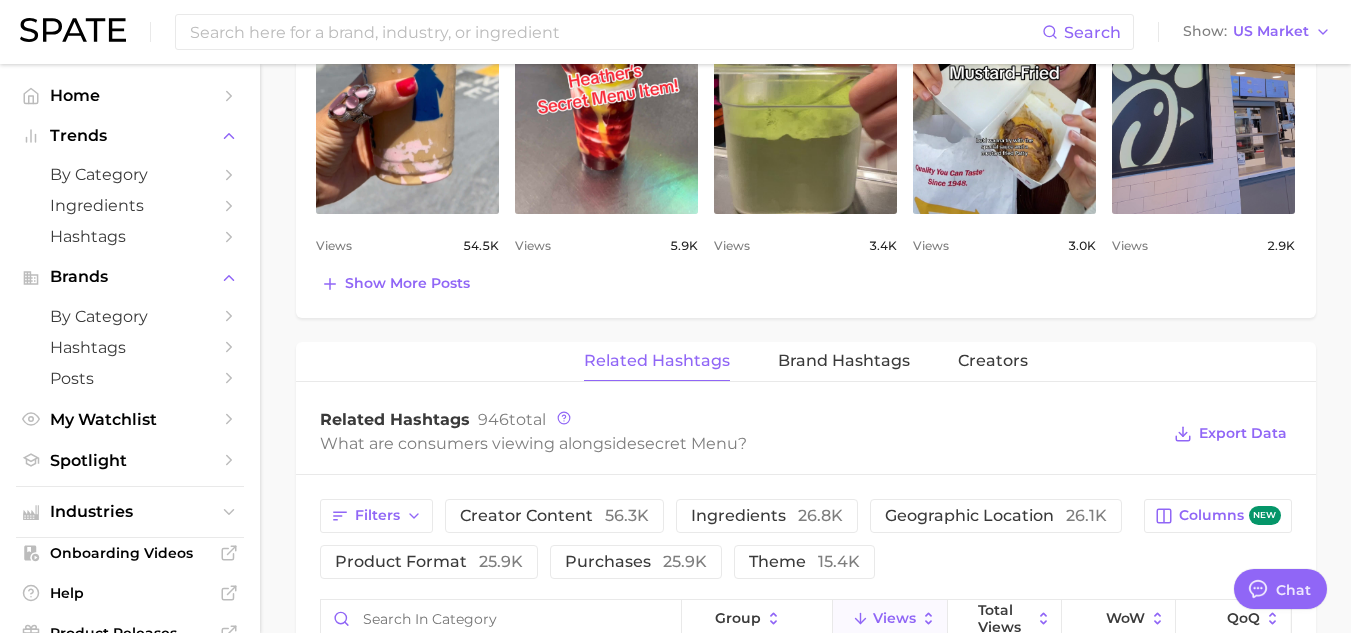 scroll, scrollTop: 1248, scrollLeft: 0, axis: vertical 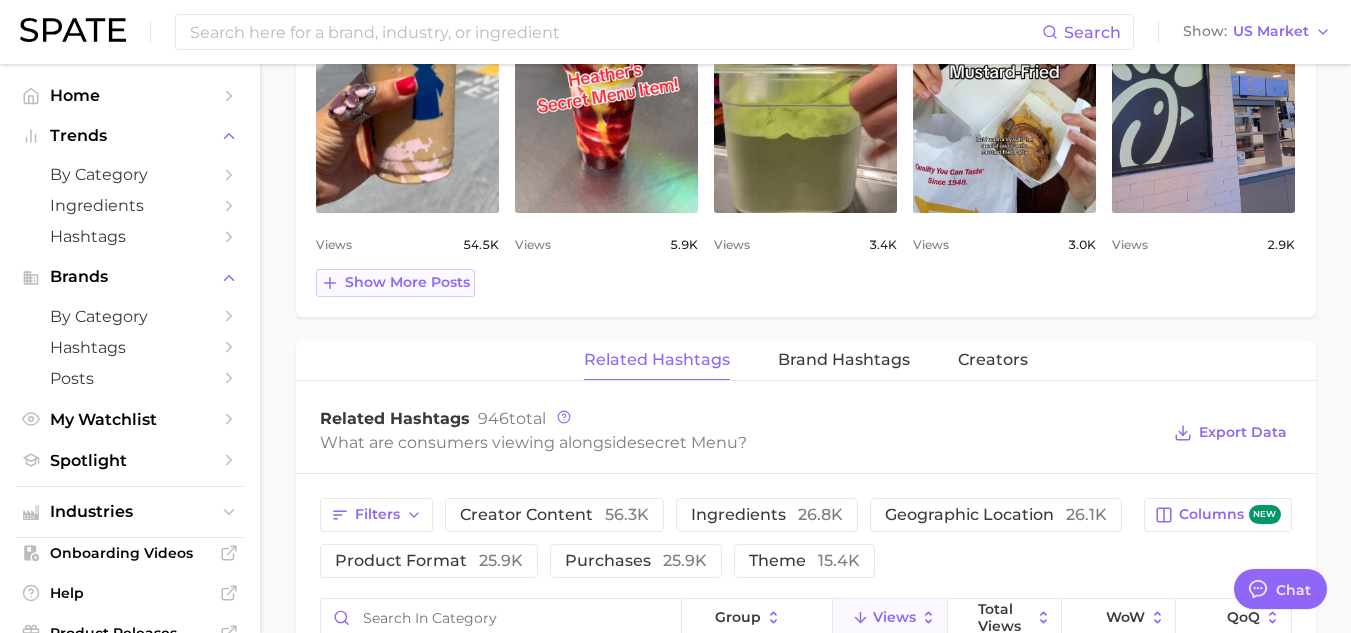 click on "Show more posts" at bounding box center [407, 282] 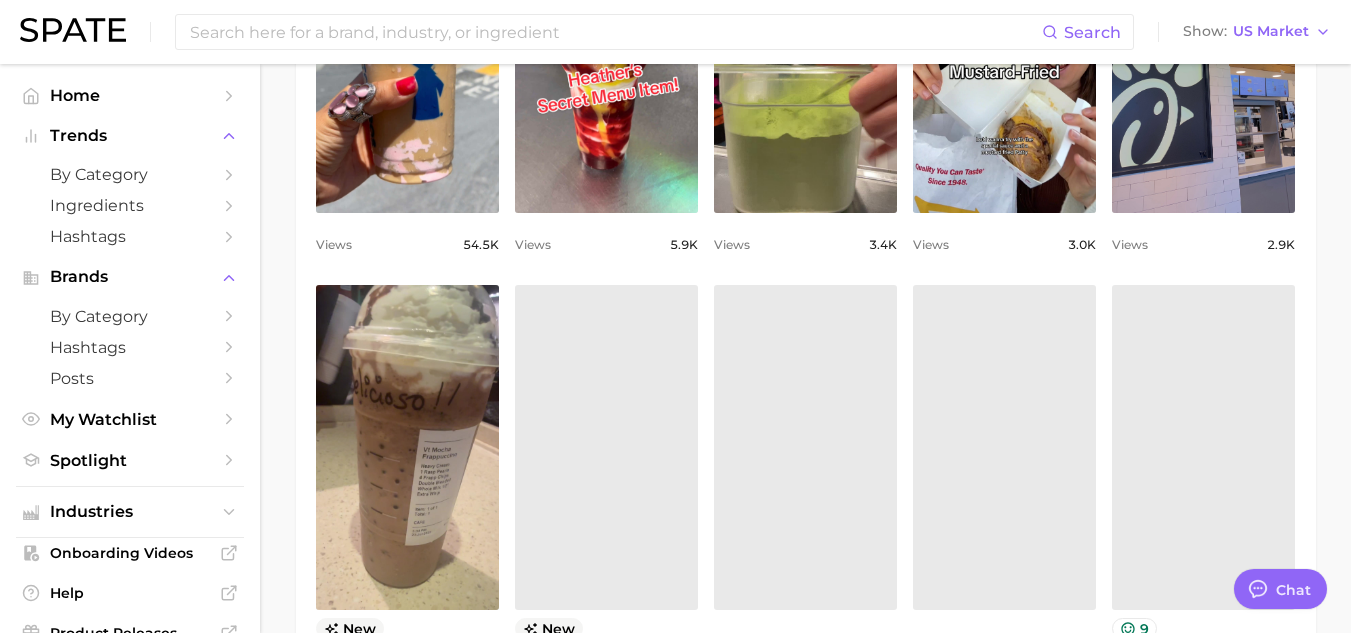 scroll, scrollTop: 0, scrollLeft: 0, axis: both 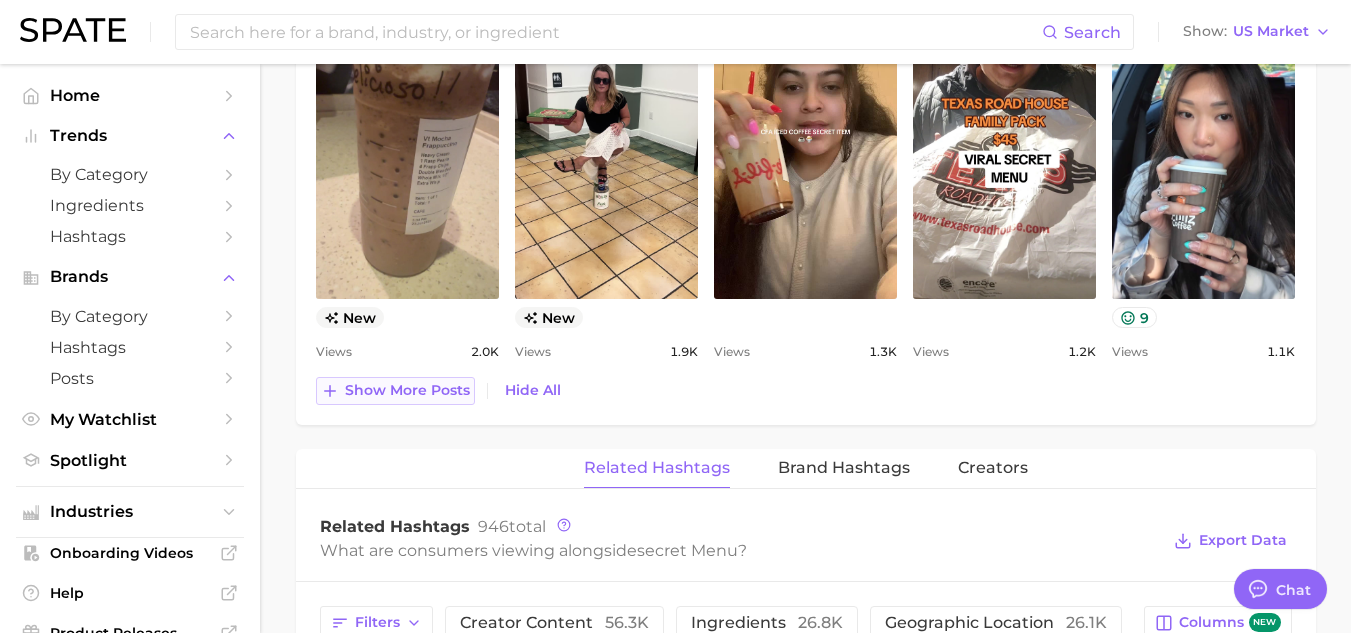 click on "Show more posts" at bounding box center (407, 390) 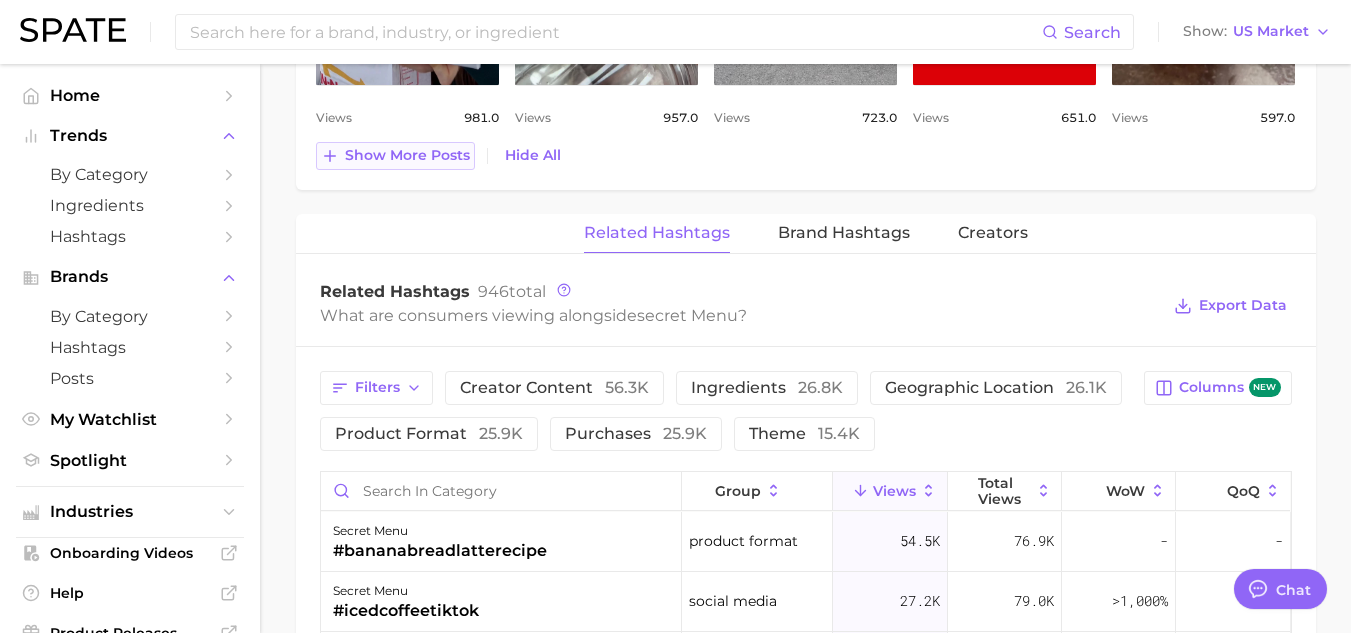 click on "Show more posts" at bounding box center [407, 155] 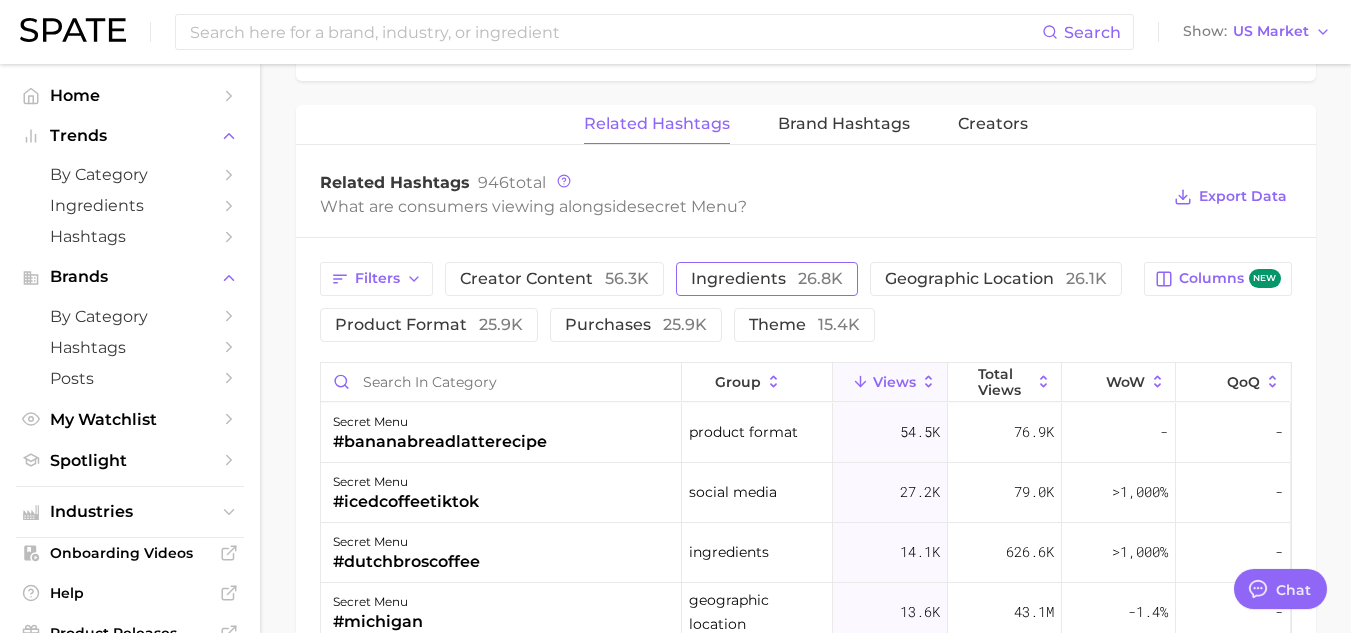 click on "26.8k" at bounding box center [820, 278] 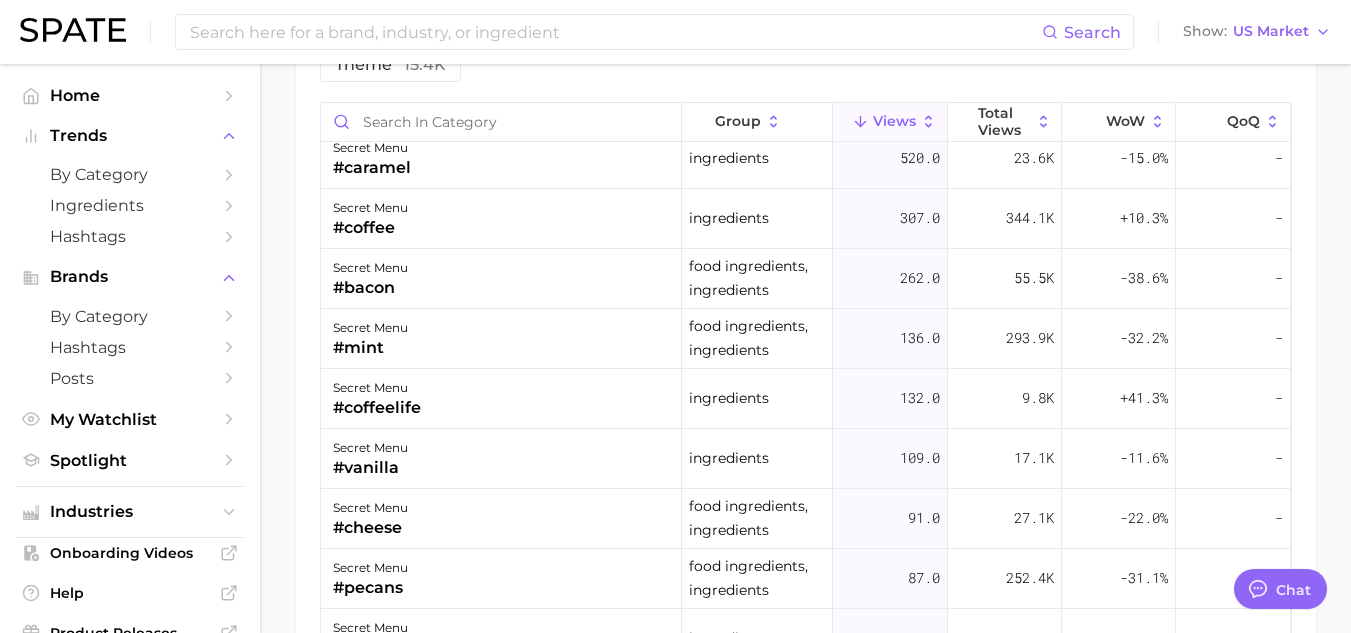 scroll, scrollTop: 0, scrollLeft: 0, axis: both 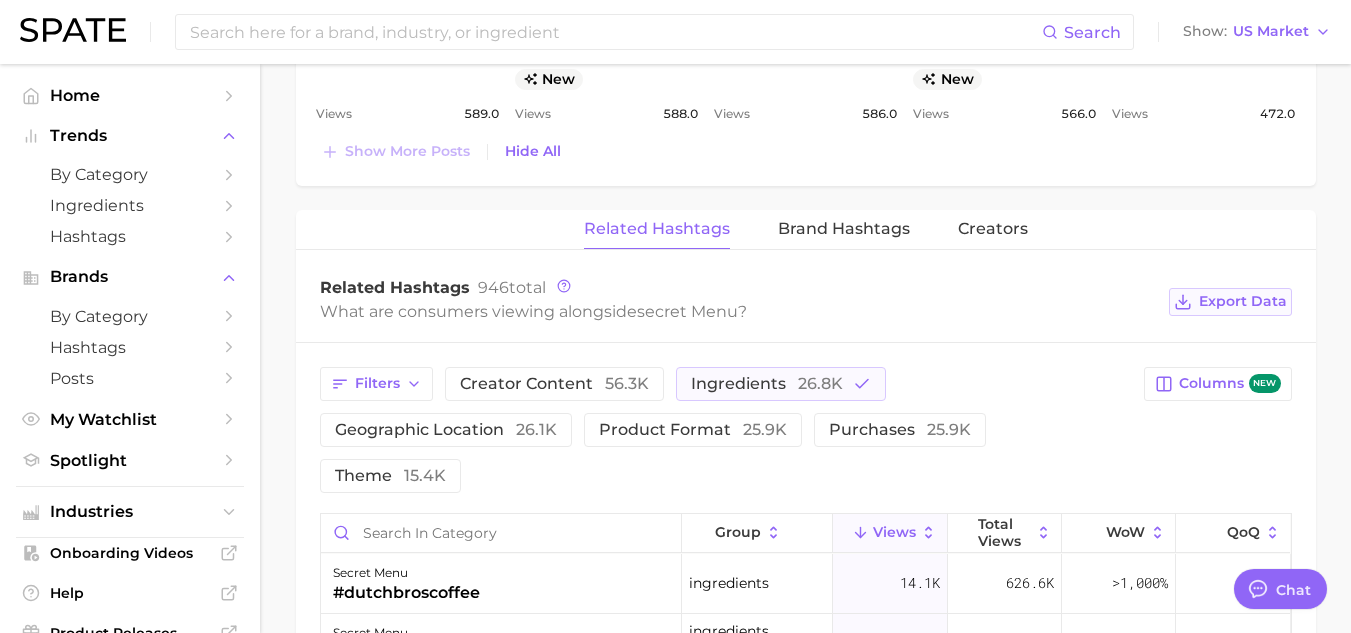 click on "Export Data" at bounding box center [1243, 301] 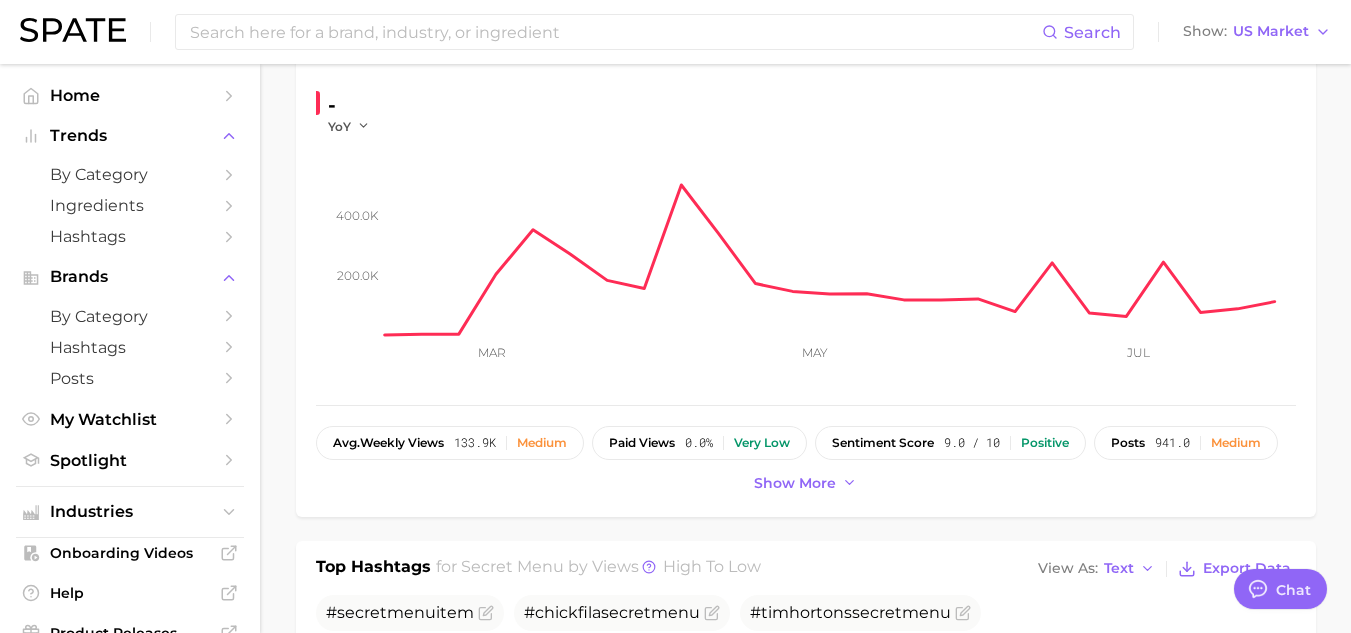 scroll, scrollTop: 347, scrollLeft: 0, axis: vertical 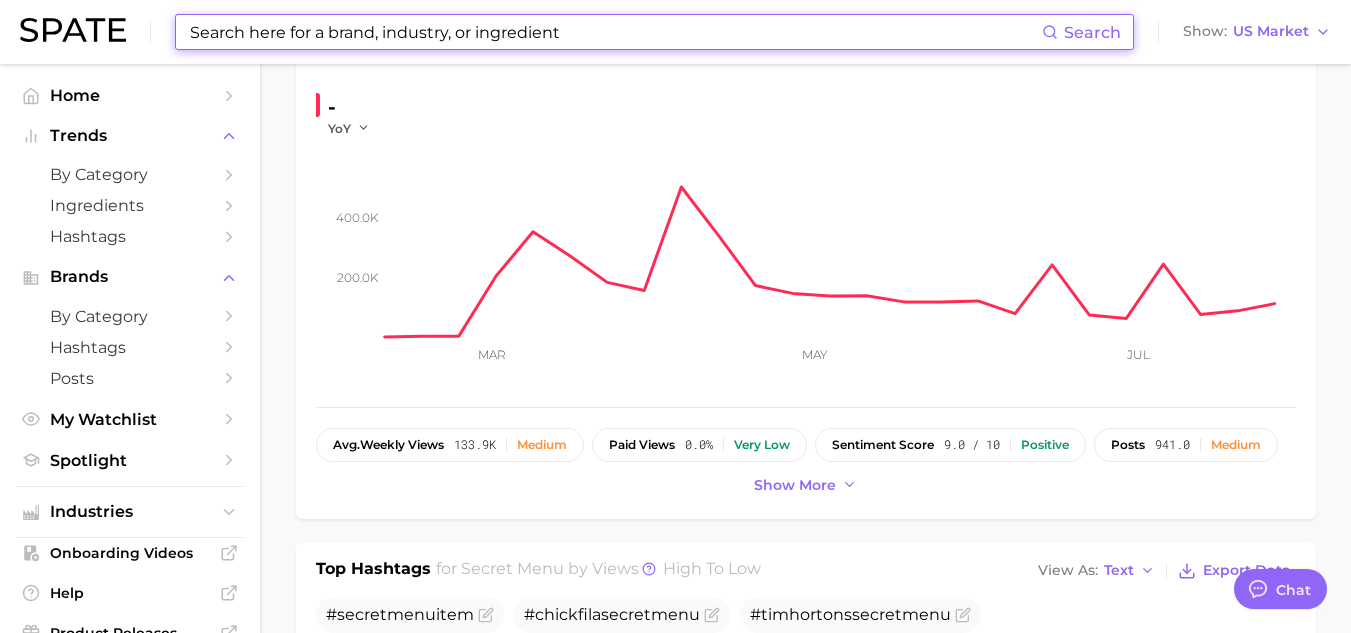 click at bounding box center [615, 32] 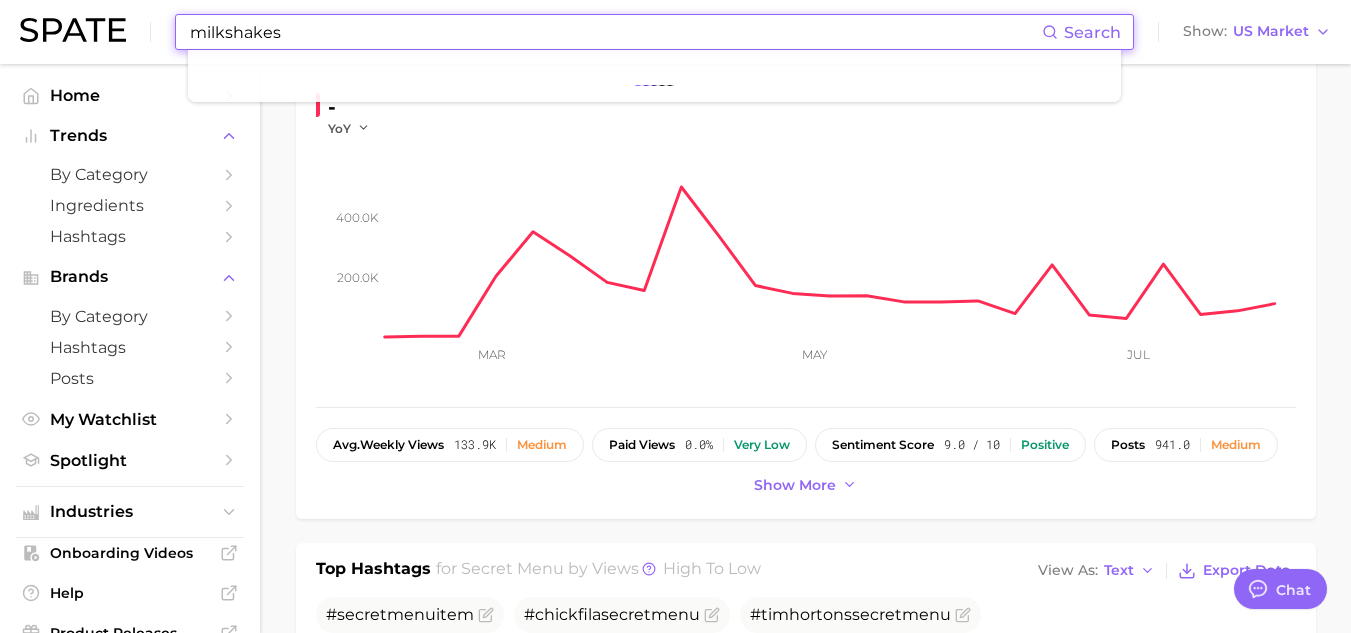 type on "milkshakes" 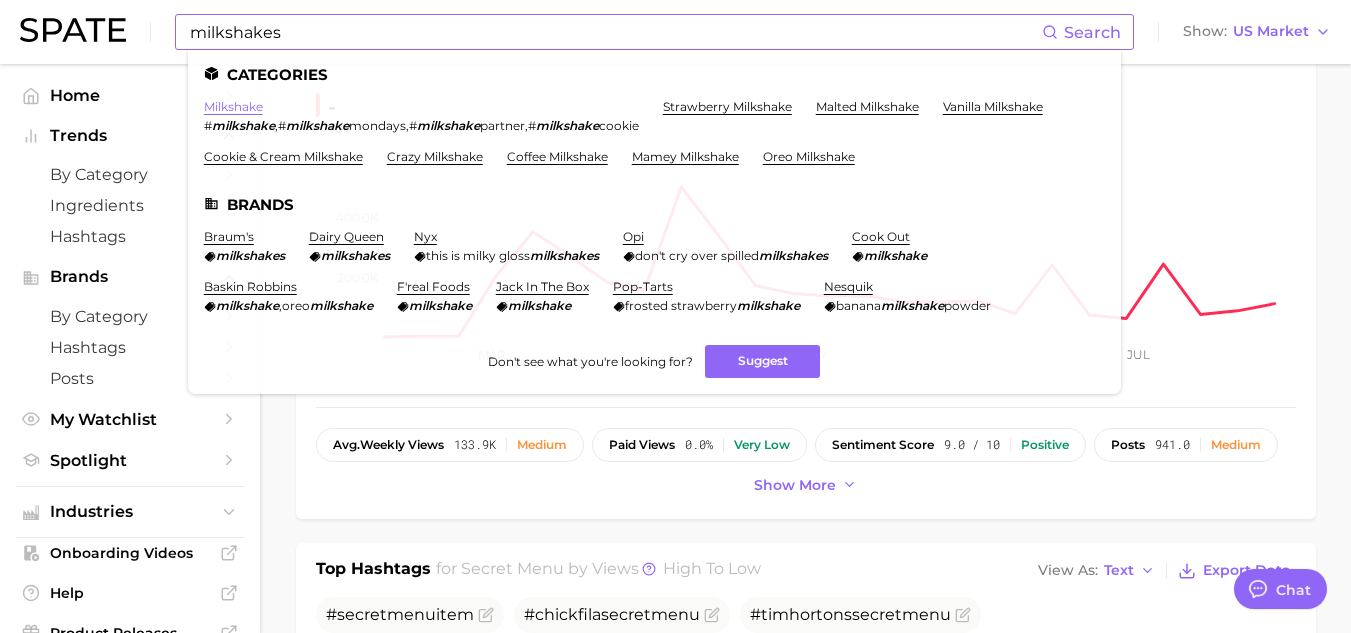 click on "milkshake" at bounding box center (233, 106) 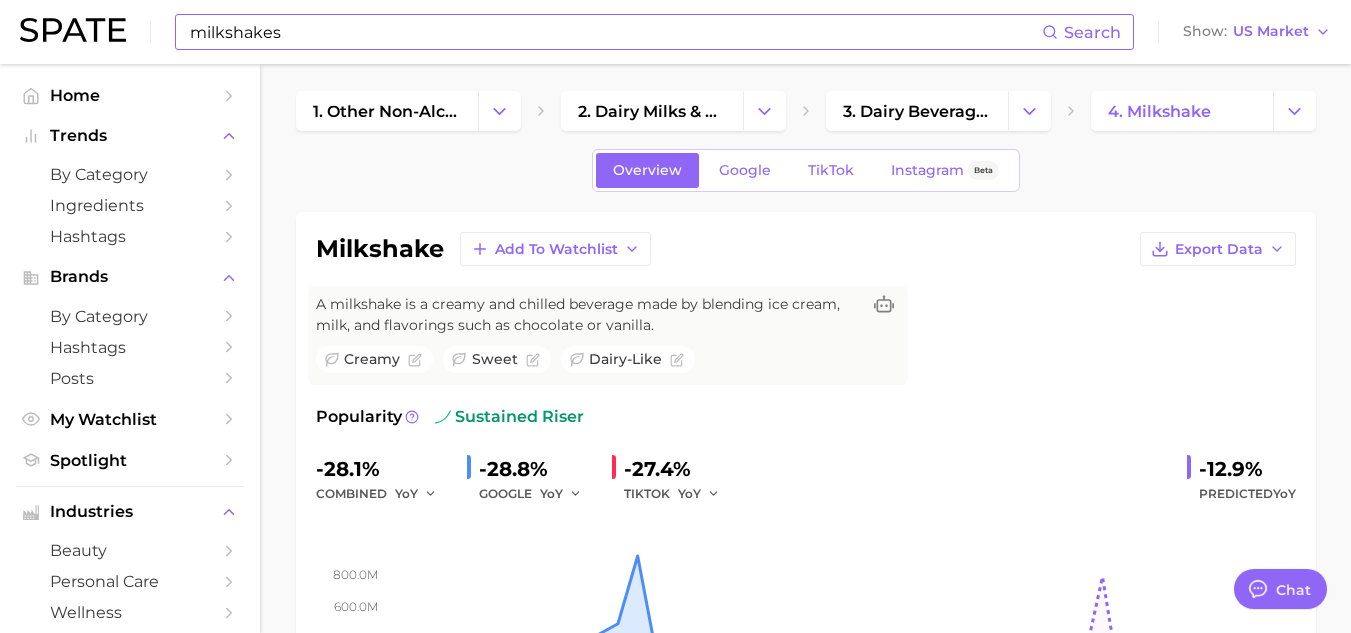 scroll, scrollTop: 0, scrollLeft: 0, axis: both 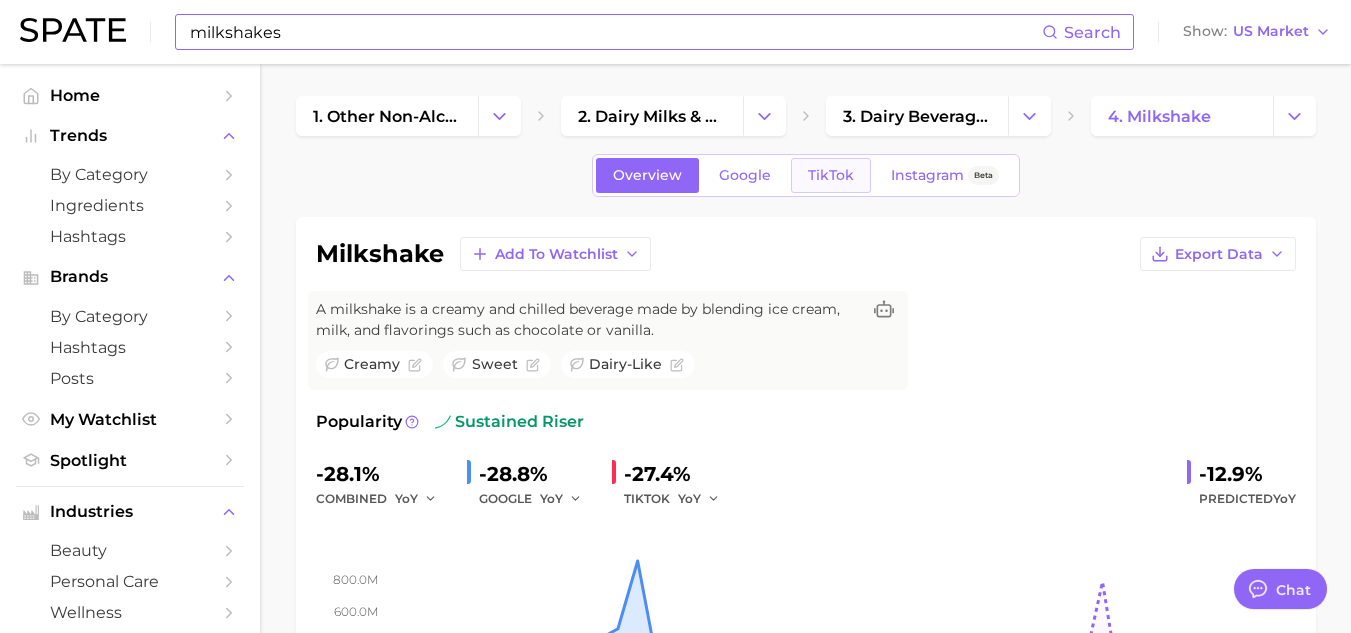 click on "TikTok" at bounding box center (831, 175) 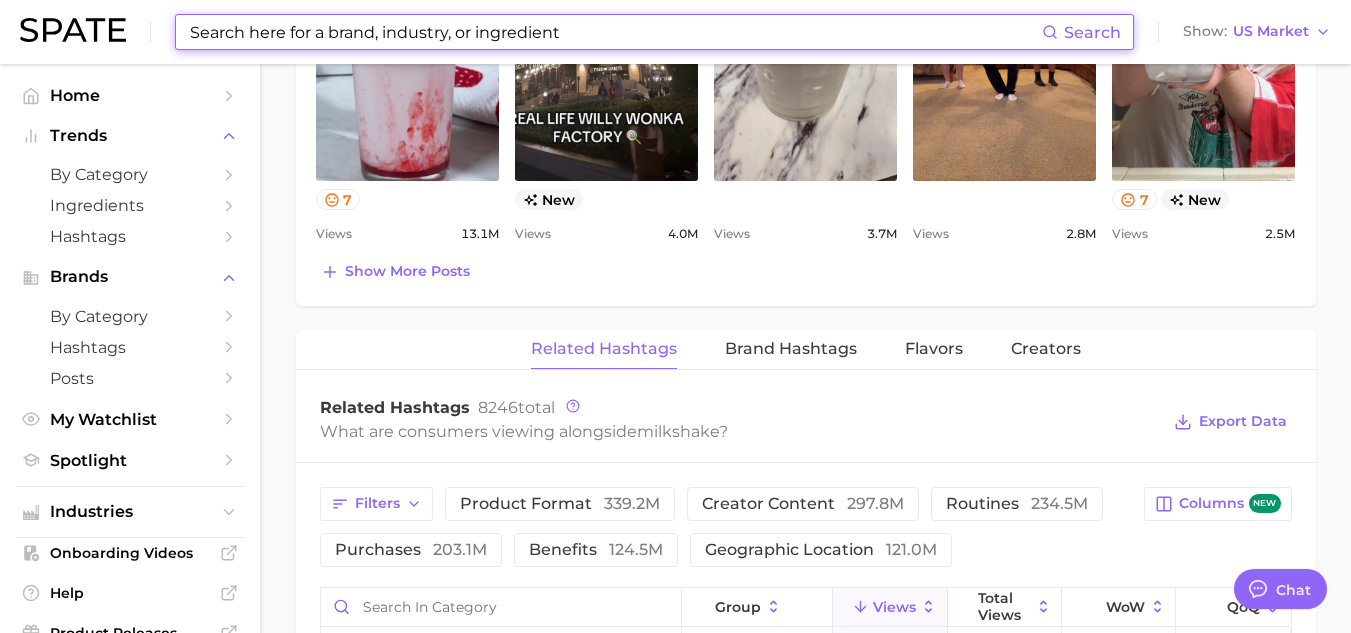 scroll, scrollTop: 1330, scrollLeft: 0, axis: vertical 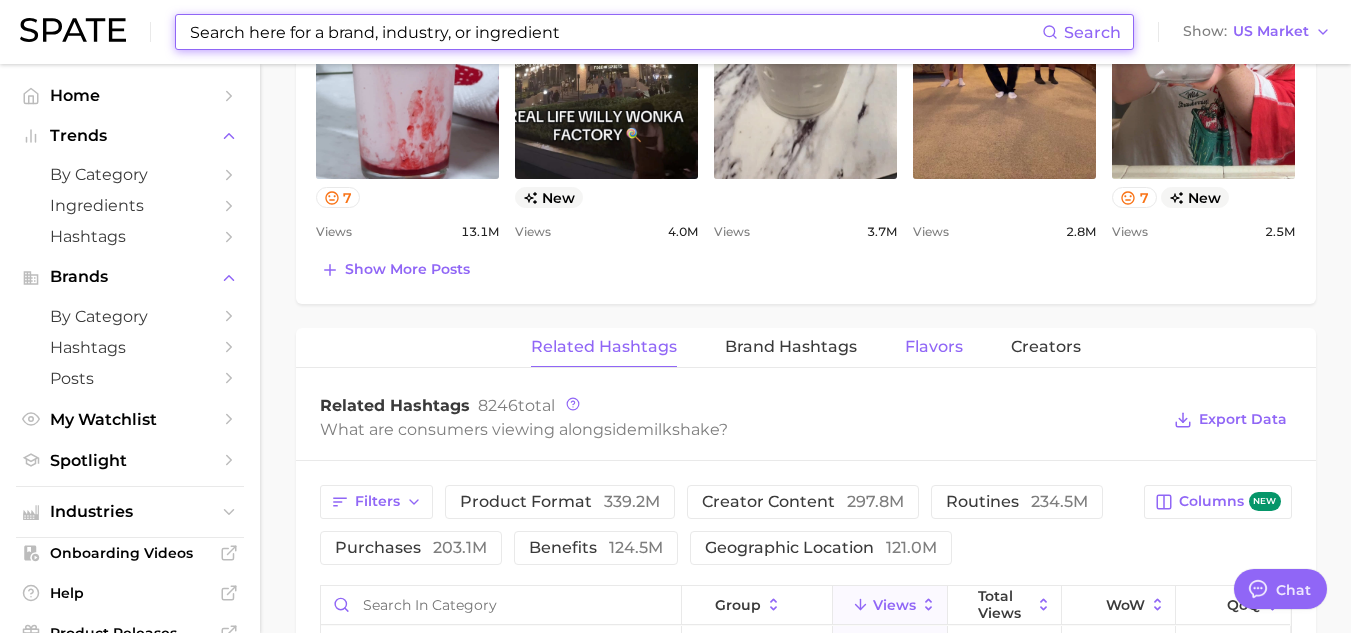 click on "Flavors" at bounding box center (934, 347) 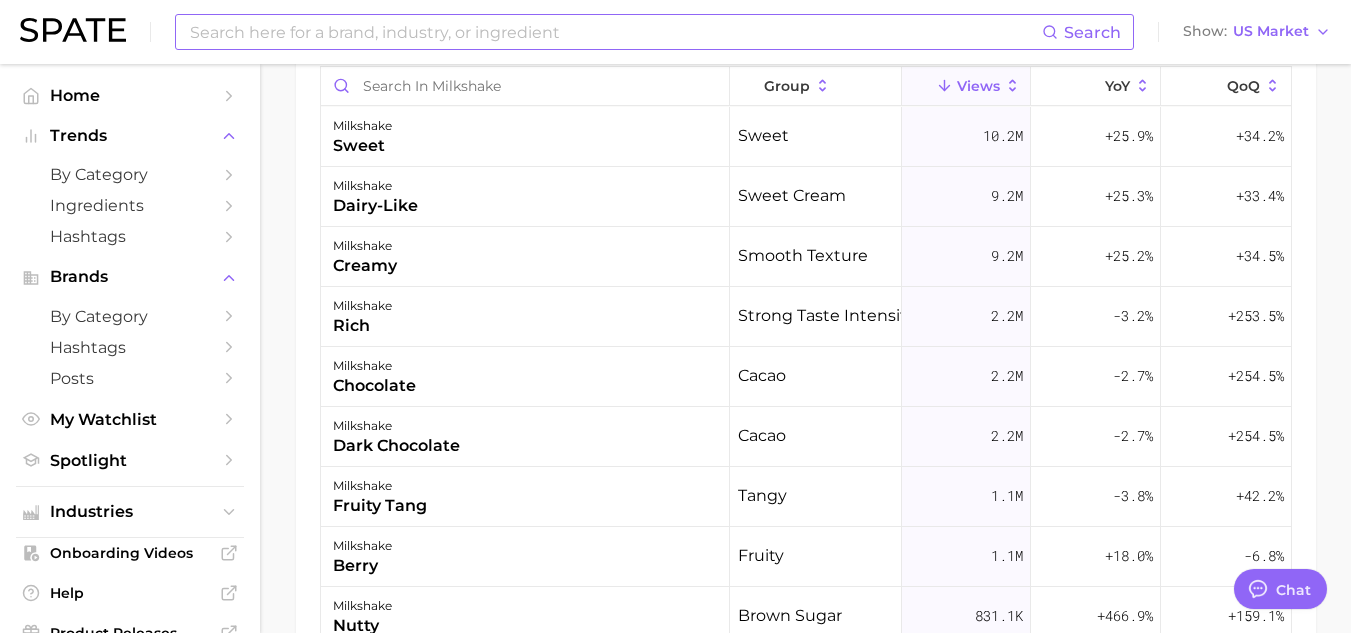 scroll, scrollTop: 1939, scrollLeft: 0, axis: vertical 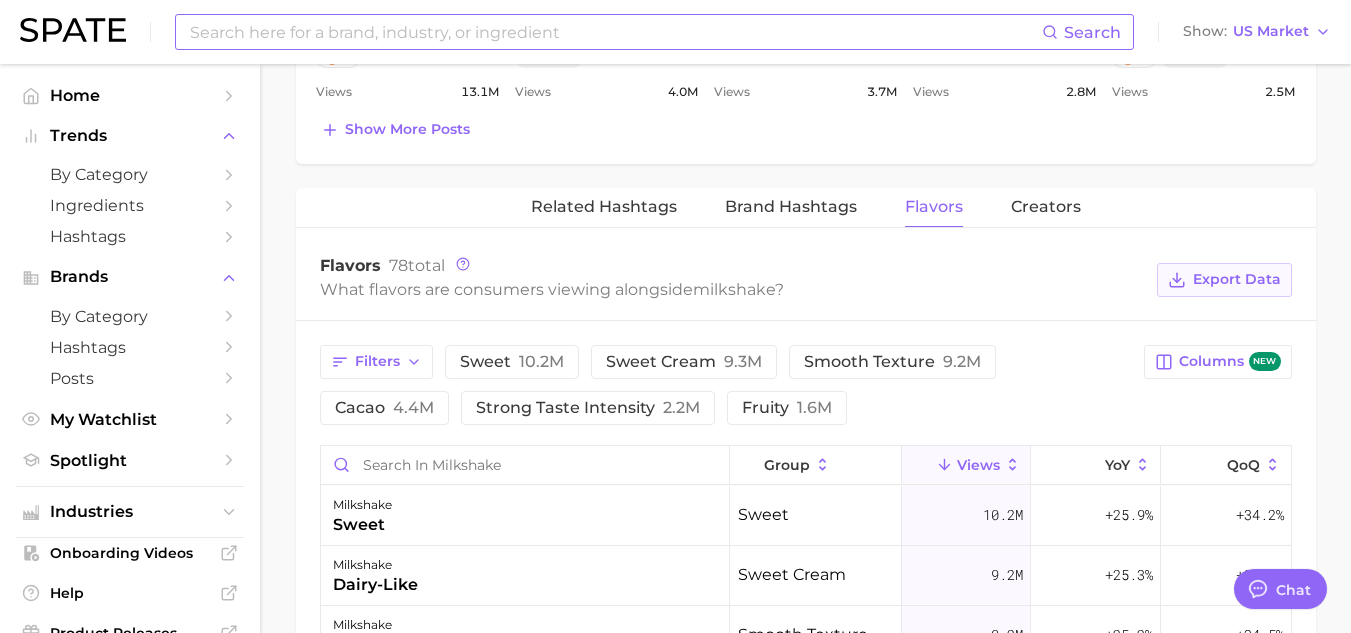 click on "Export Data" at bounding box center (1237, 279) 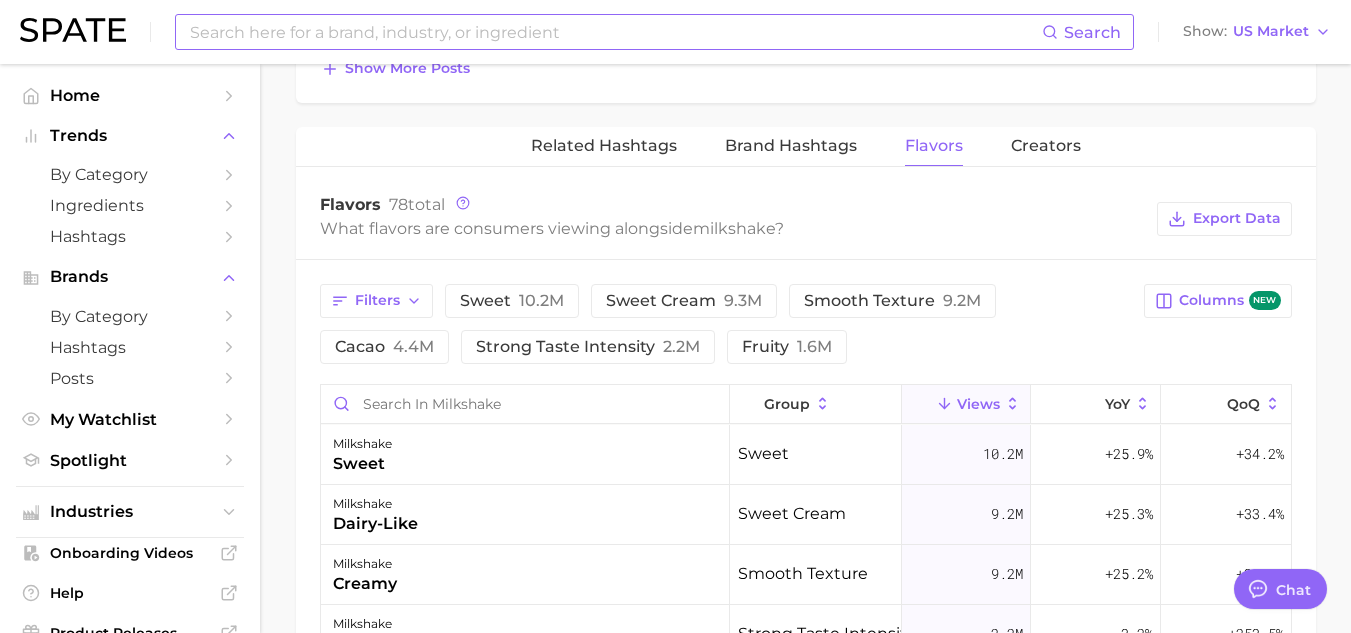 scroll, scrollTop: 1532, scrollLeft: 0, axis: vertical 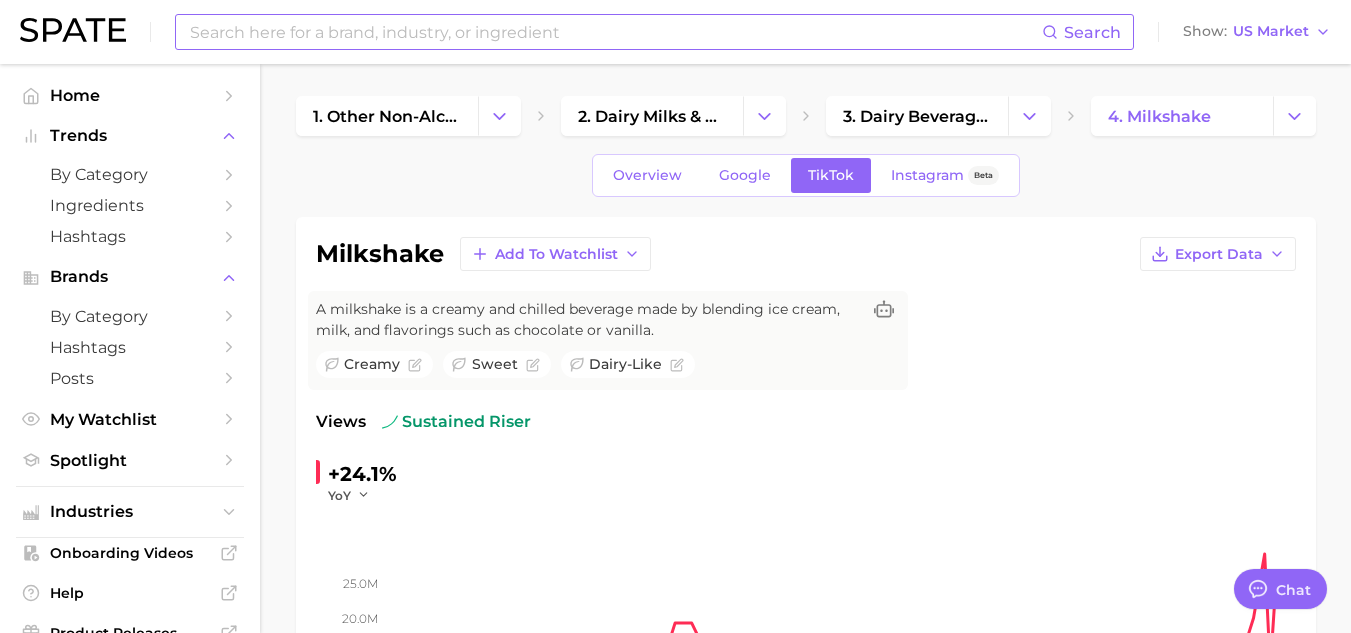 click at bounding box center [615, 32] 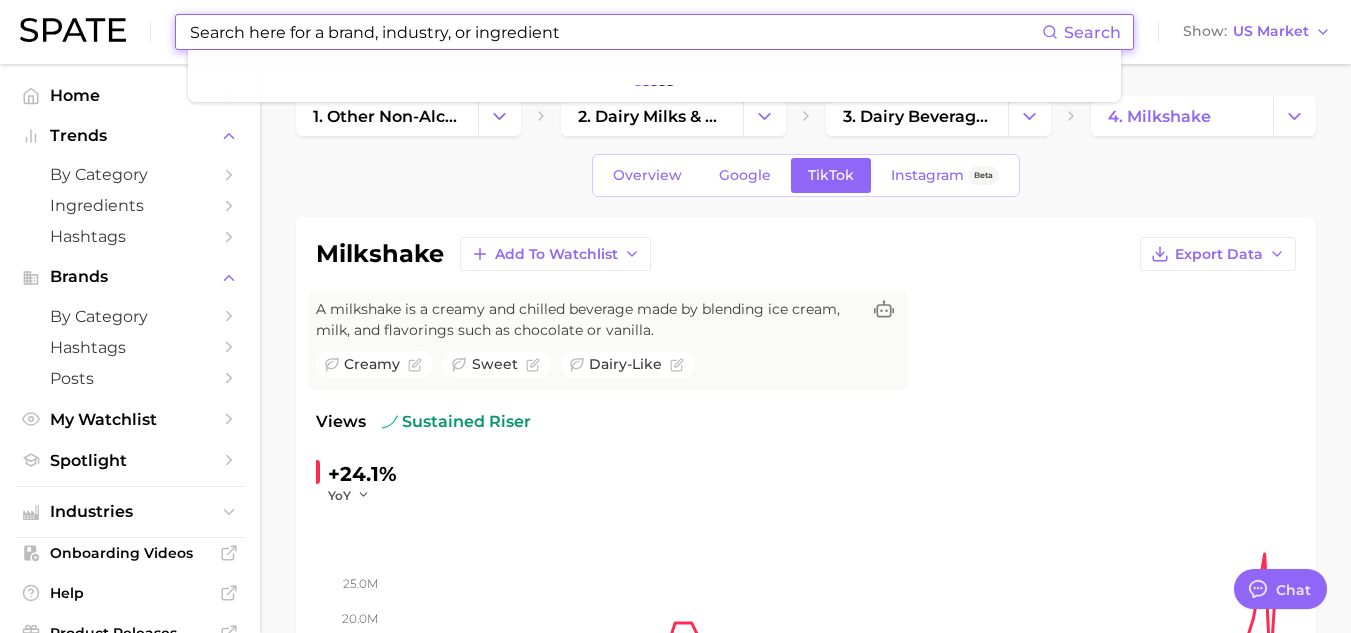 type on "d" 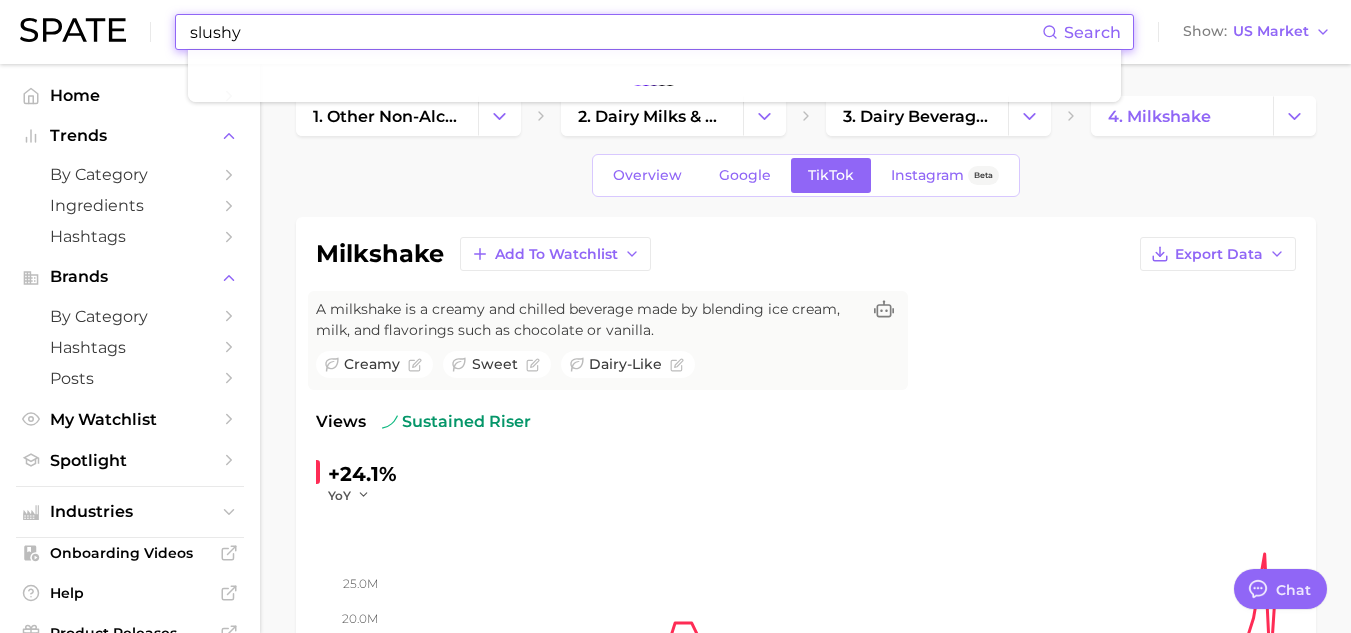 type on "slushy" 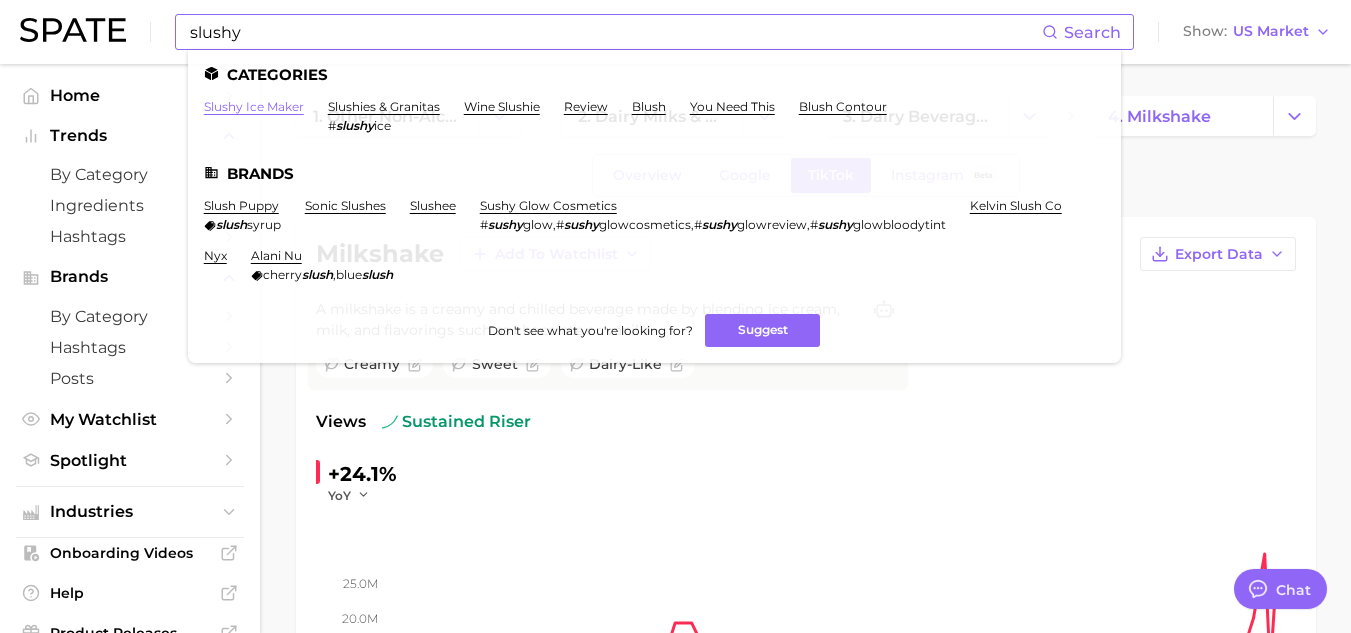 click on "slushy ice maker" at bounding box center [254, 106] 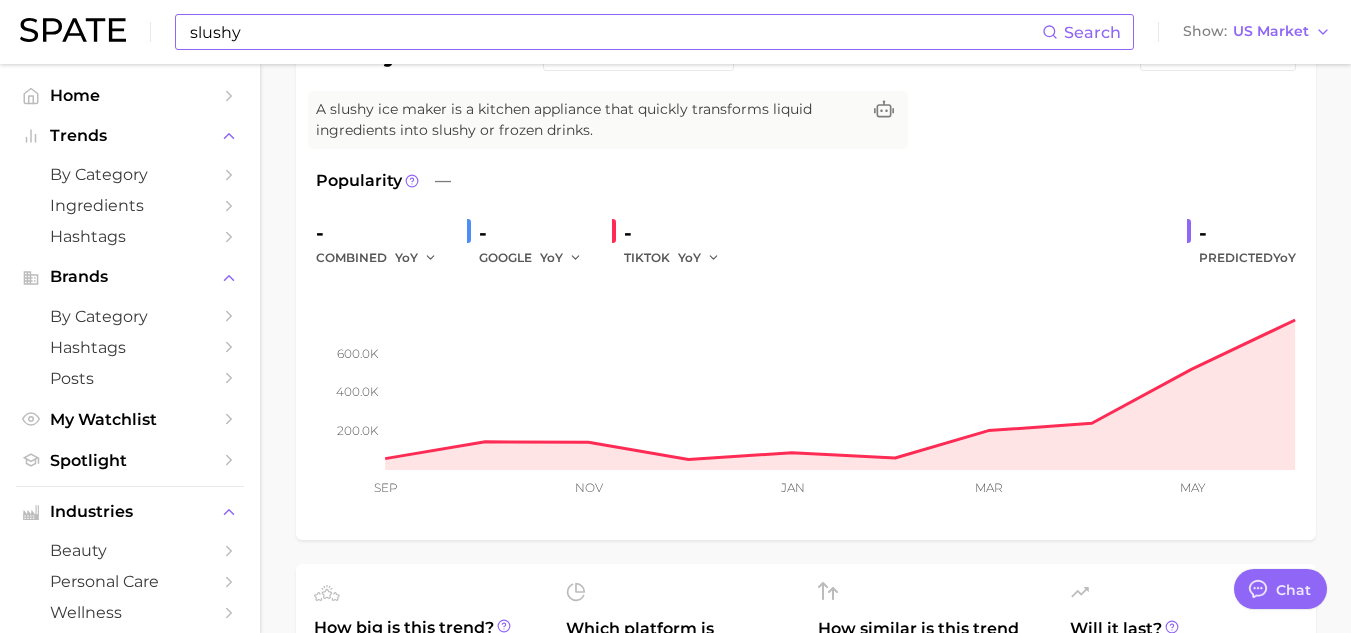 scroll, scrollTop: 208, scrollLeft: 0, axis: vertical 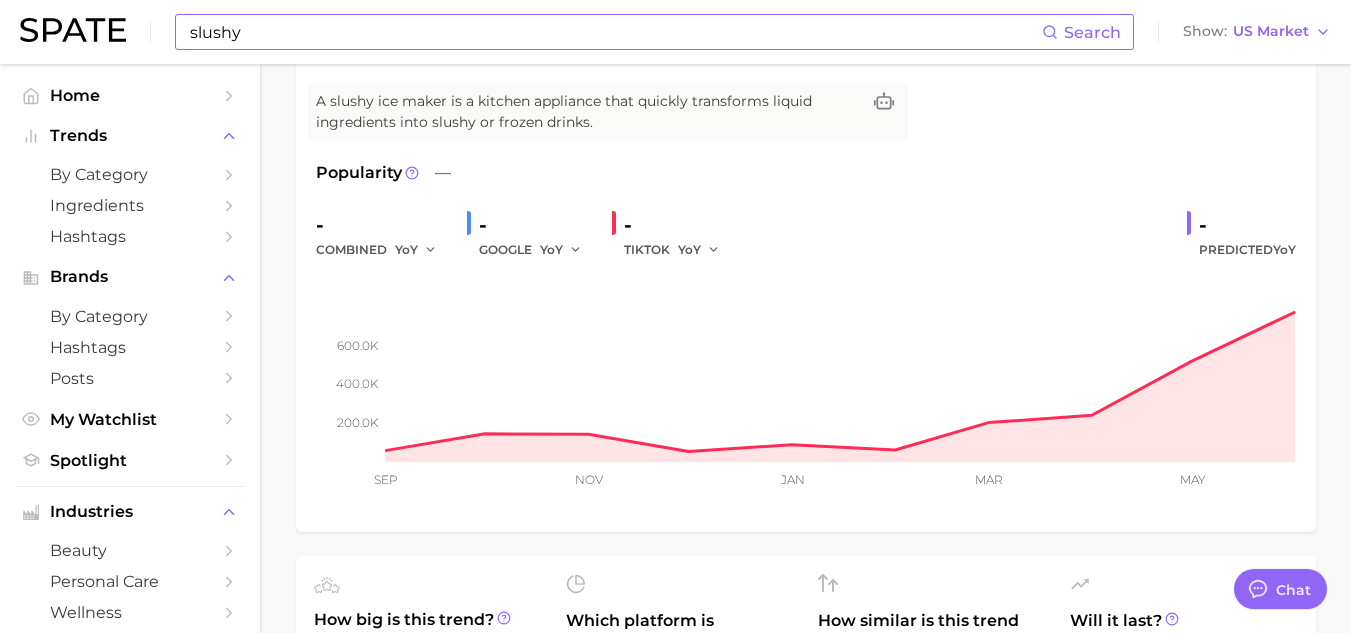 click on "TIKTOK YoY" at bounding box center [679, 250] 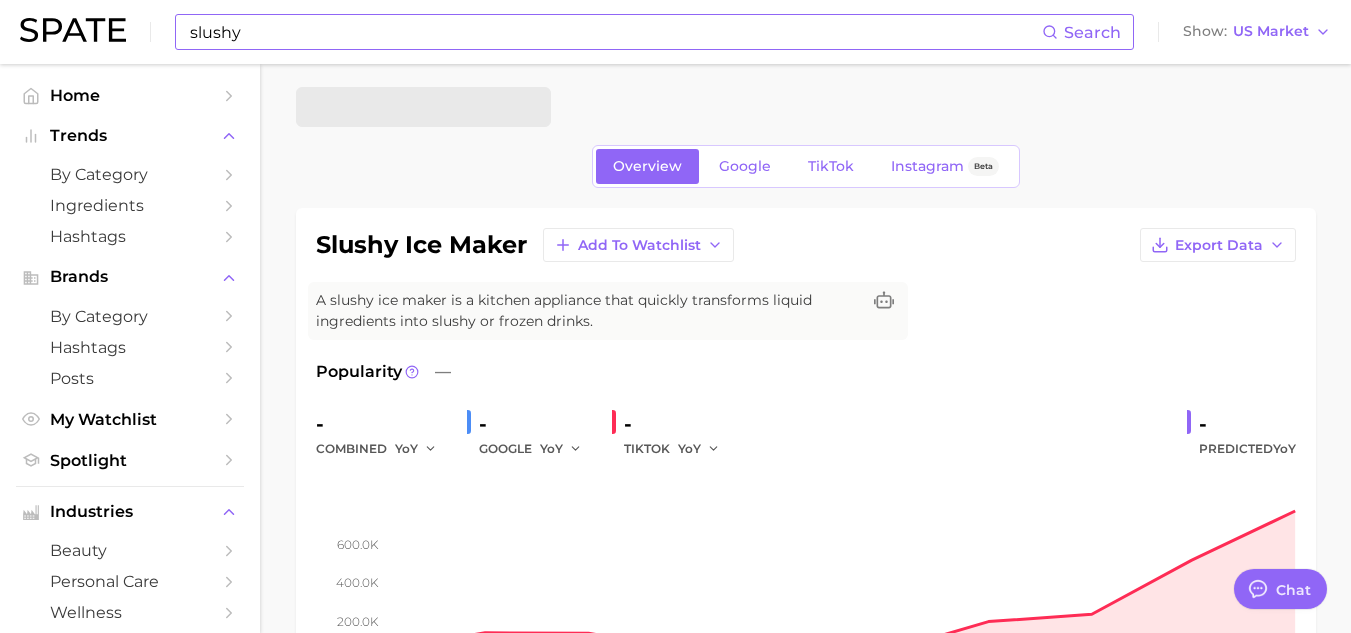 scroll, scrollTop: 0, scrollLeft: 0, axis: both 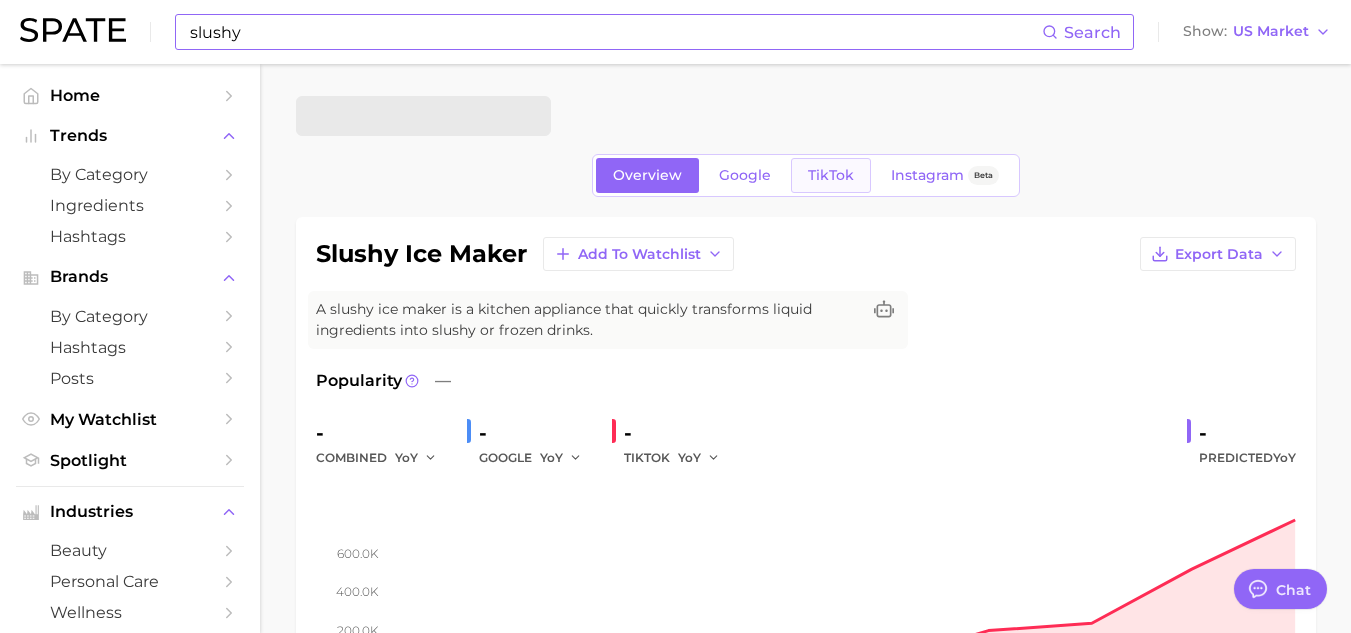 click on "TikTok" at bounding box center [831, 175] 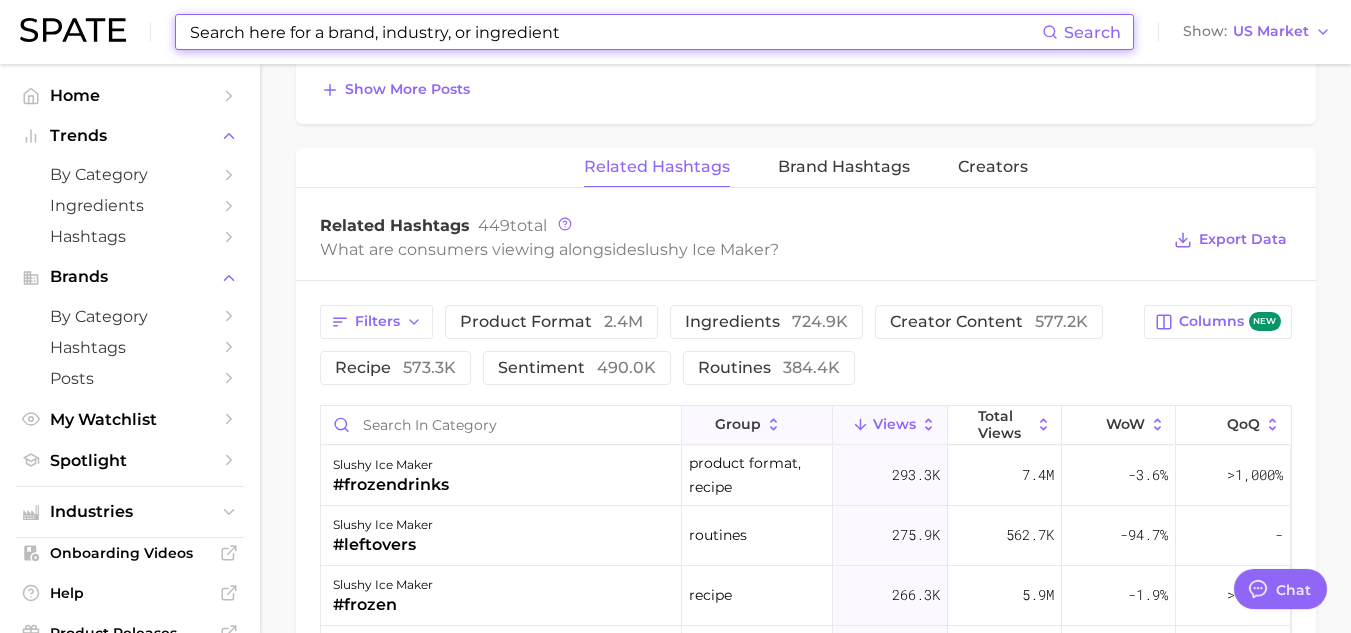 scroll, scrollTop: 1422, scrollLeft: 0, axis: vertical 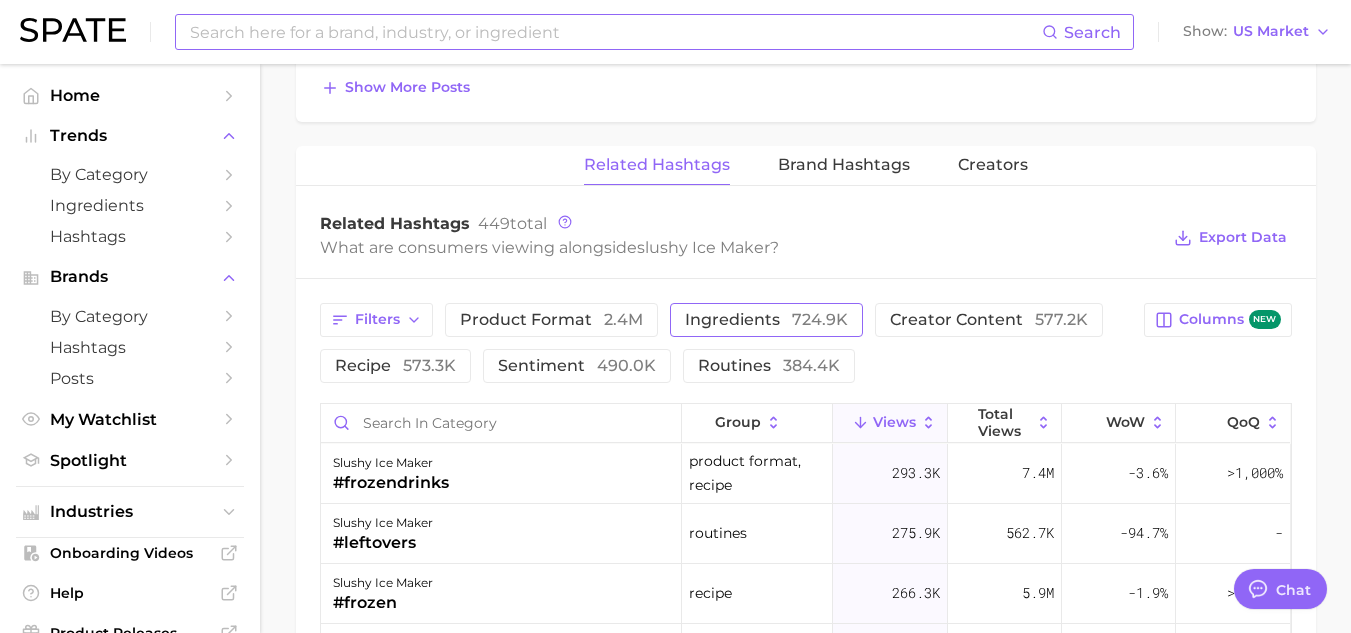 click on "ingredients   724.9k" at bounding box center (766, 320) 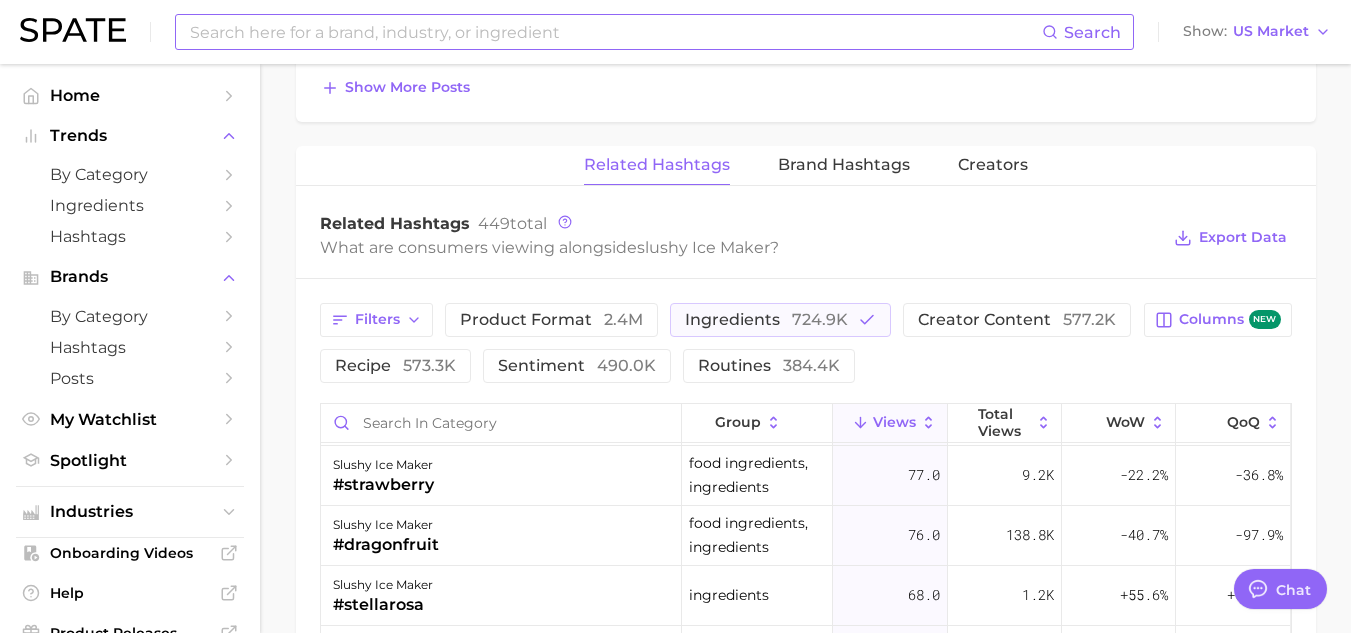 scroll, scrollTop: 1998, scrollLeft: 0, axis: vertical 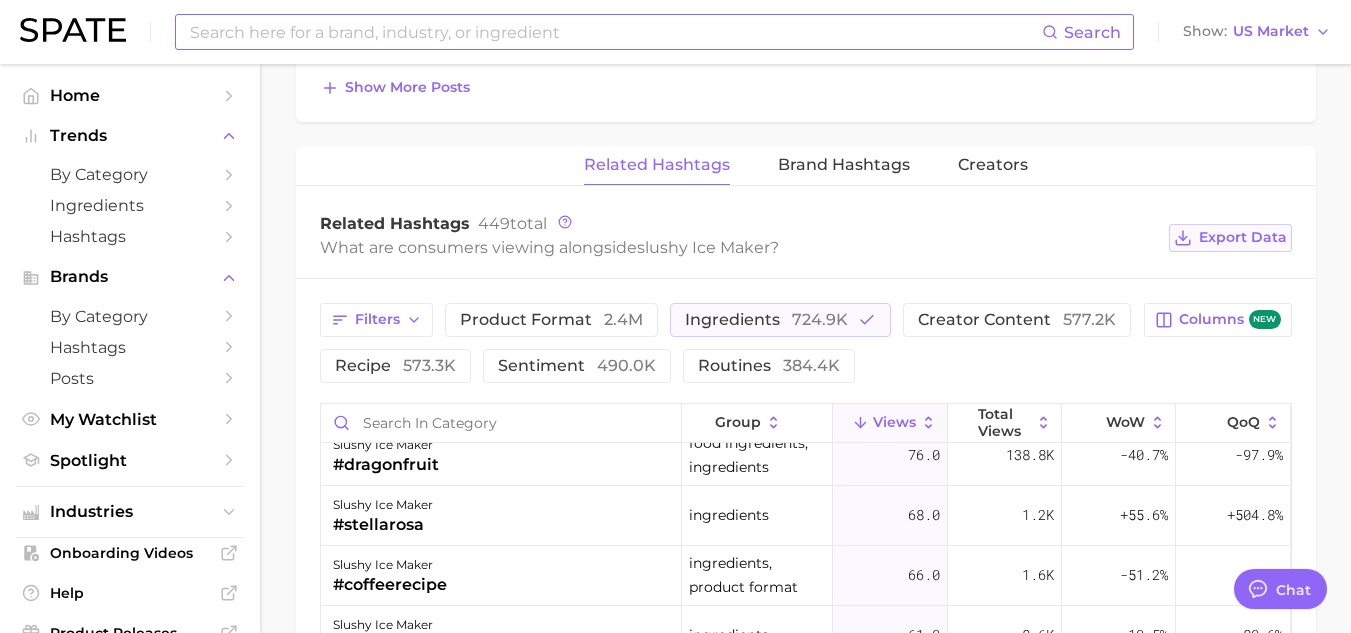 click on "Export Data" at bounding box center [1243, 237] 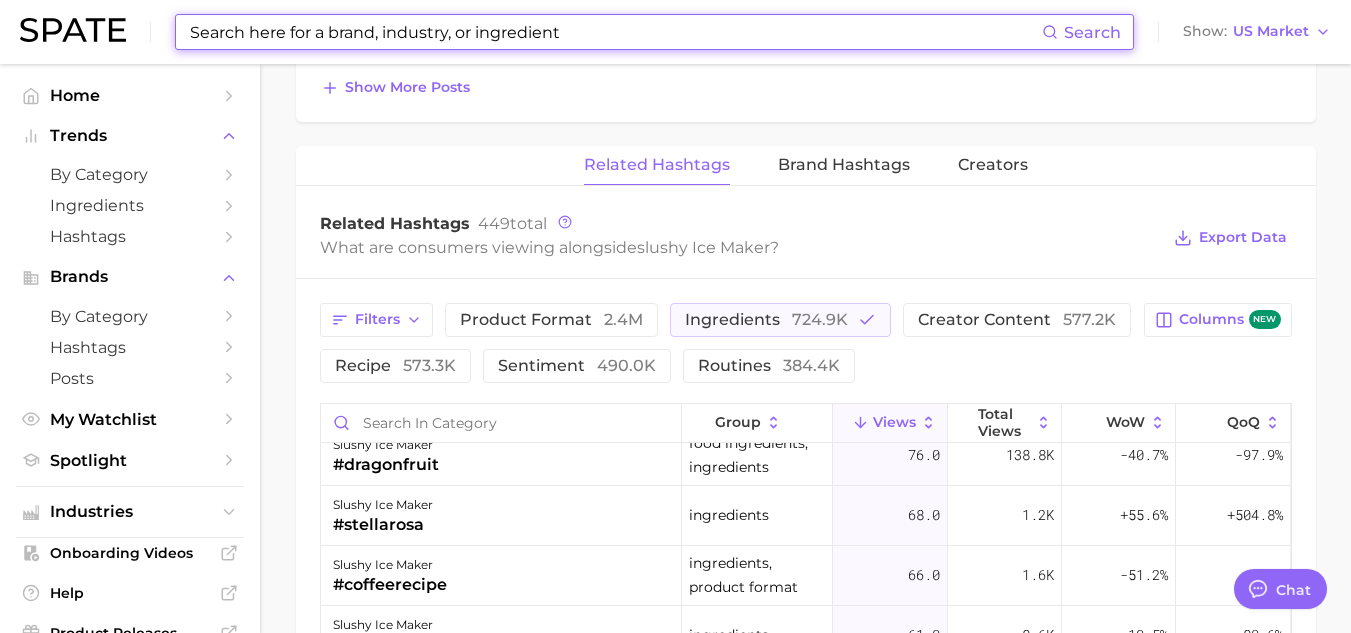 click at bounding box center [615, 32] 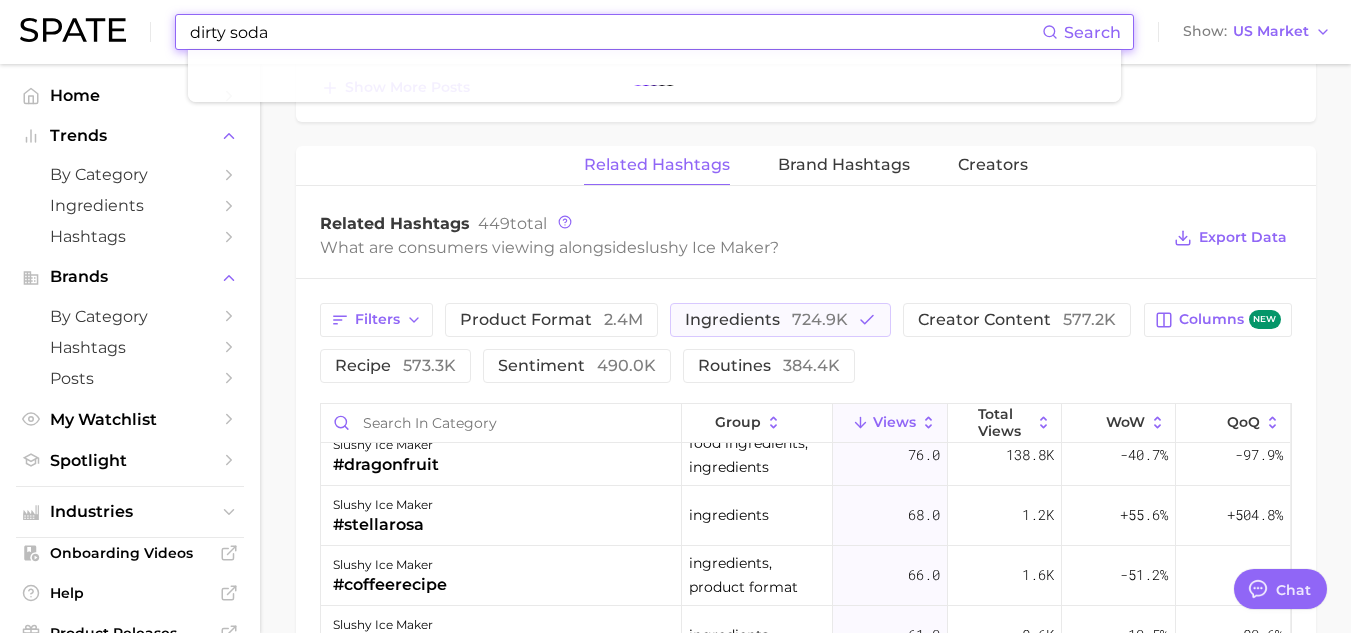 type on "dirty soda" 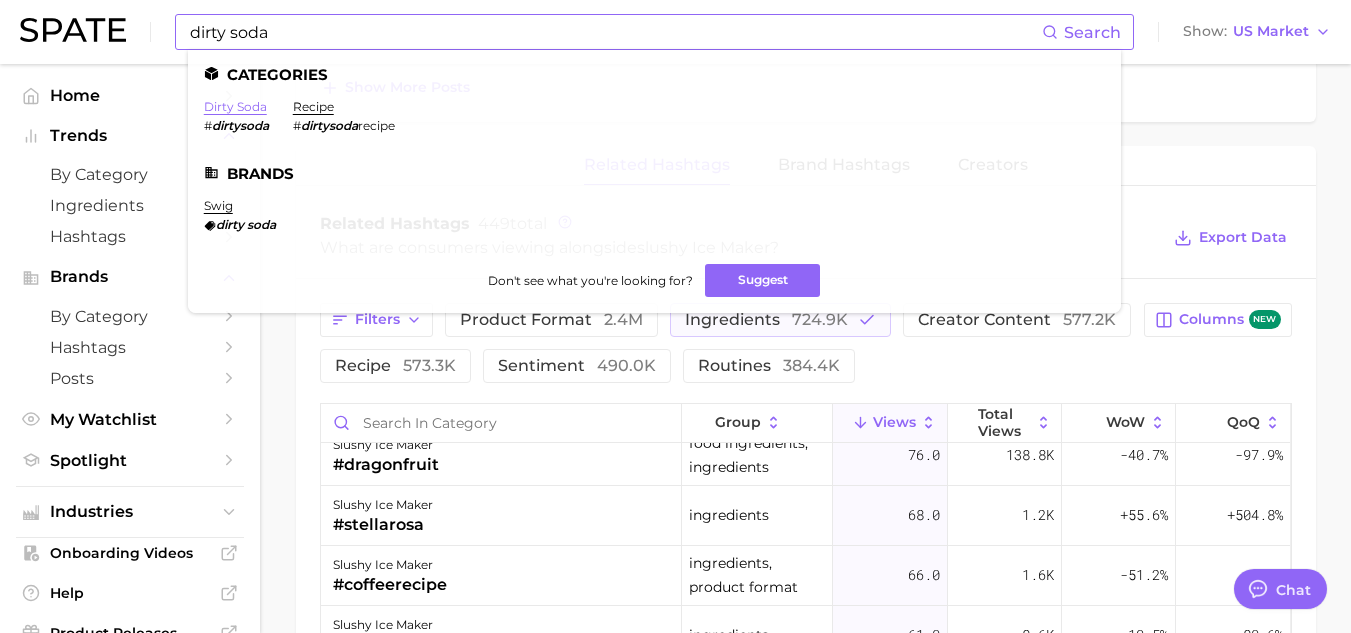 click on "dirty soda" at bounding box center [235, 106] 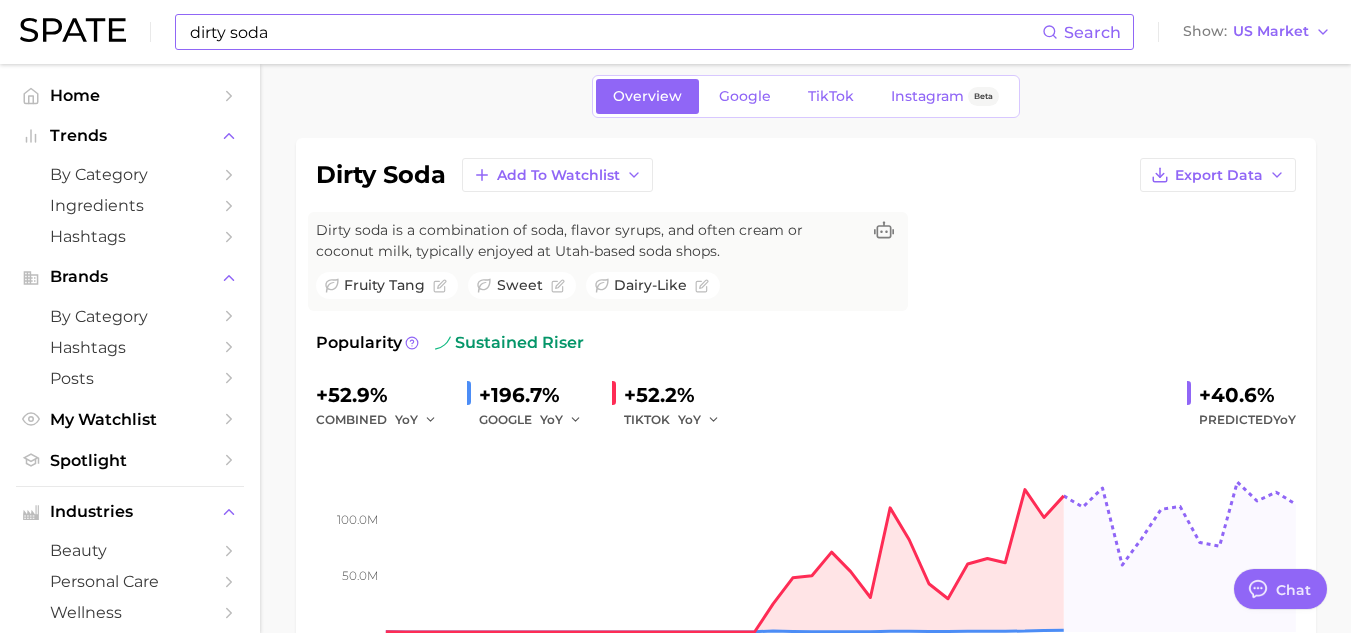 scroll, scrollTop: 29, scrollLeft: 0, axis: vertical 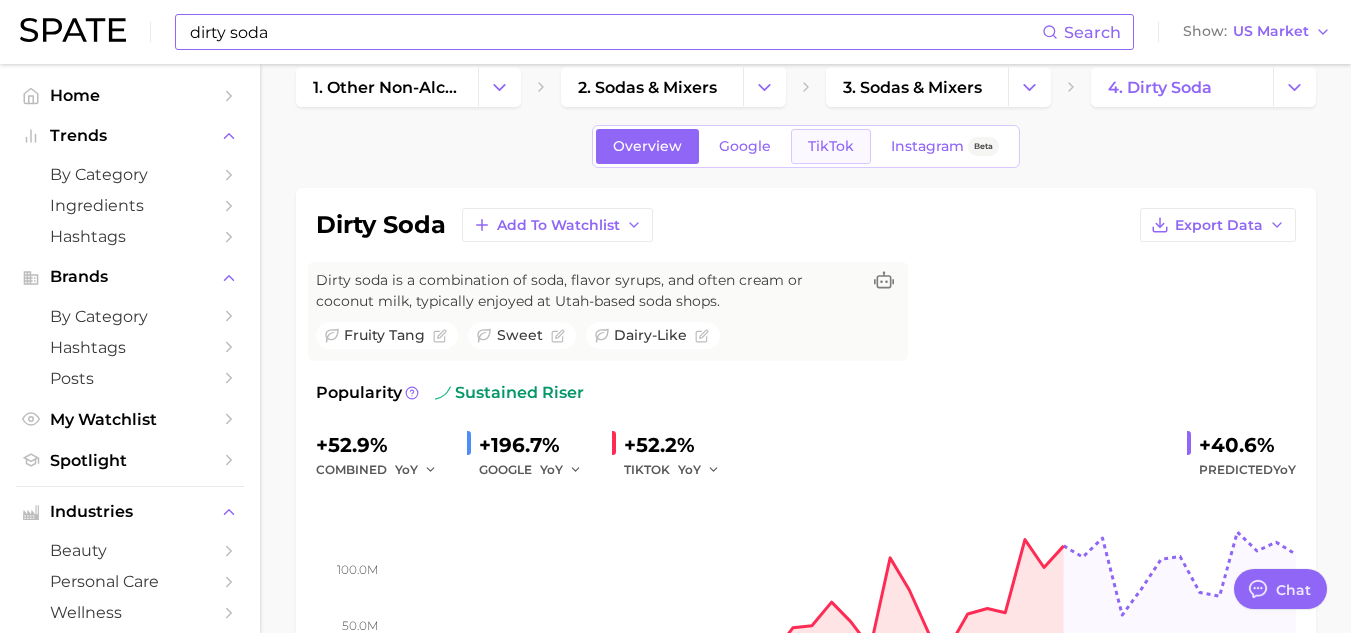 click on "TikTok" at bounding box center (831, 146) 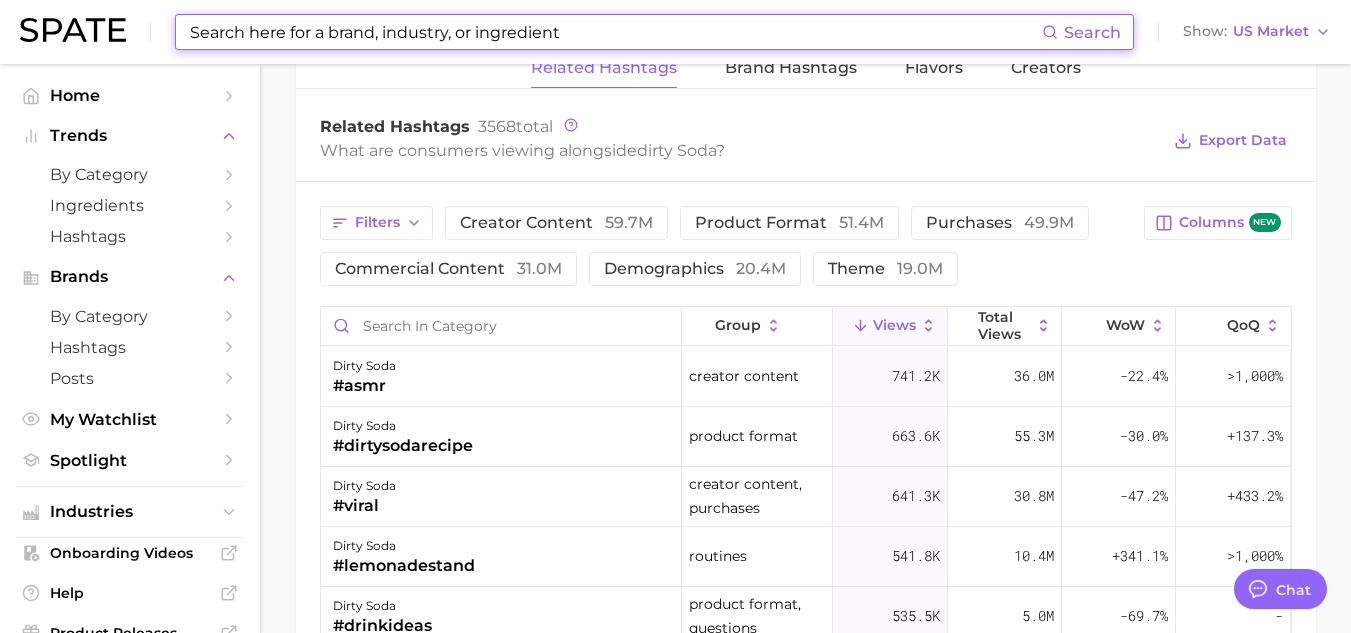 scroll, scrollTop: 1602, scrollLeft: 0, axis: vertical 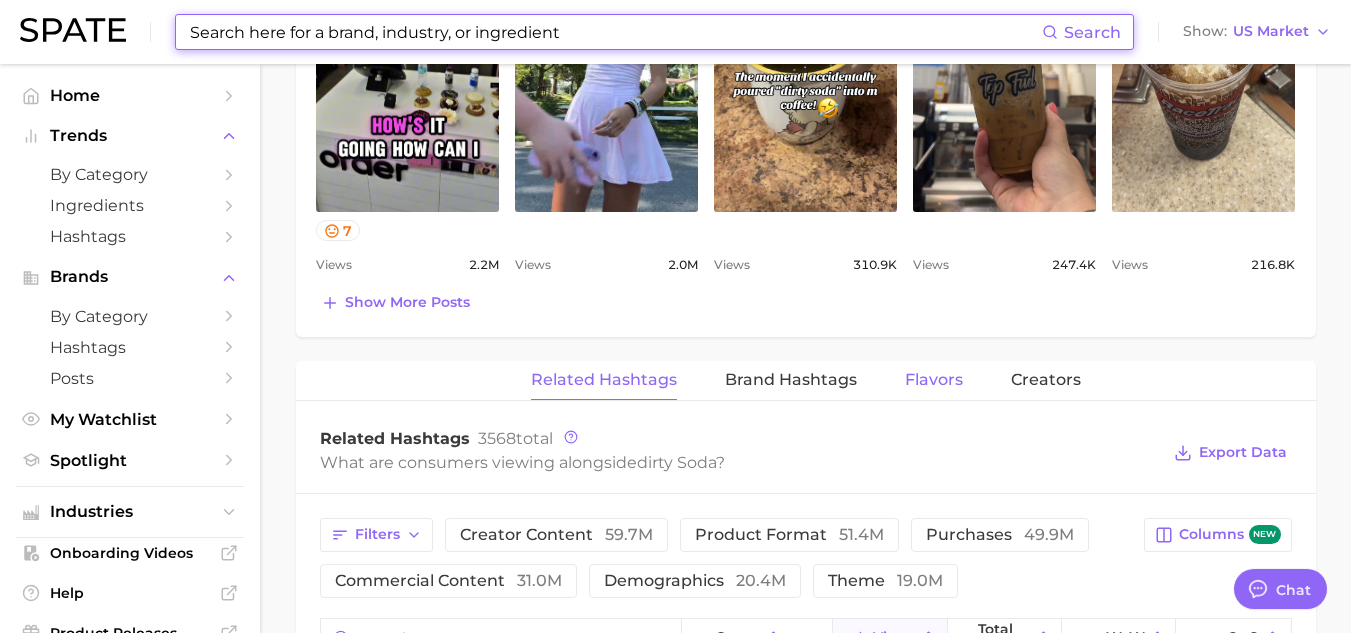 click on "Flavors" at bounding box center (934, 380) 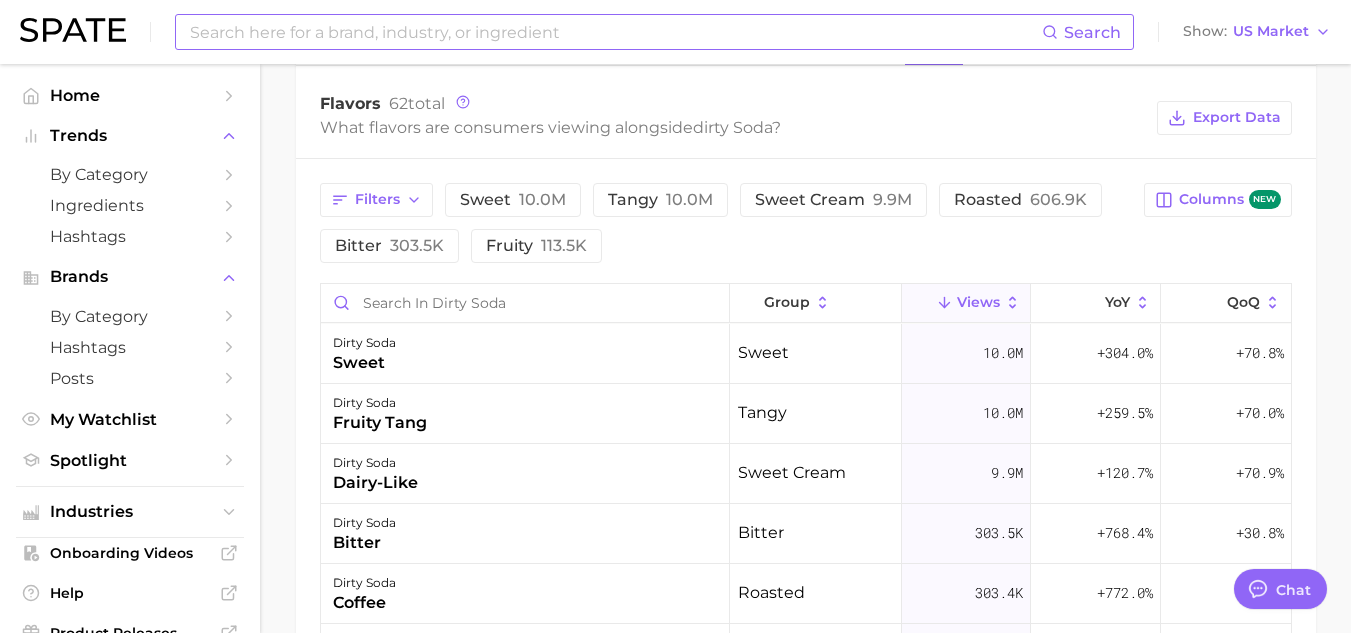 scroll, scrollTop: 1628, scrollLeft: 0, axis: vertical 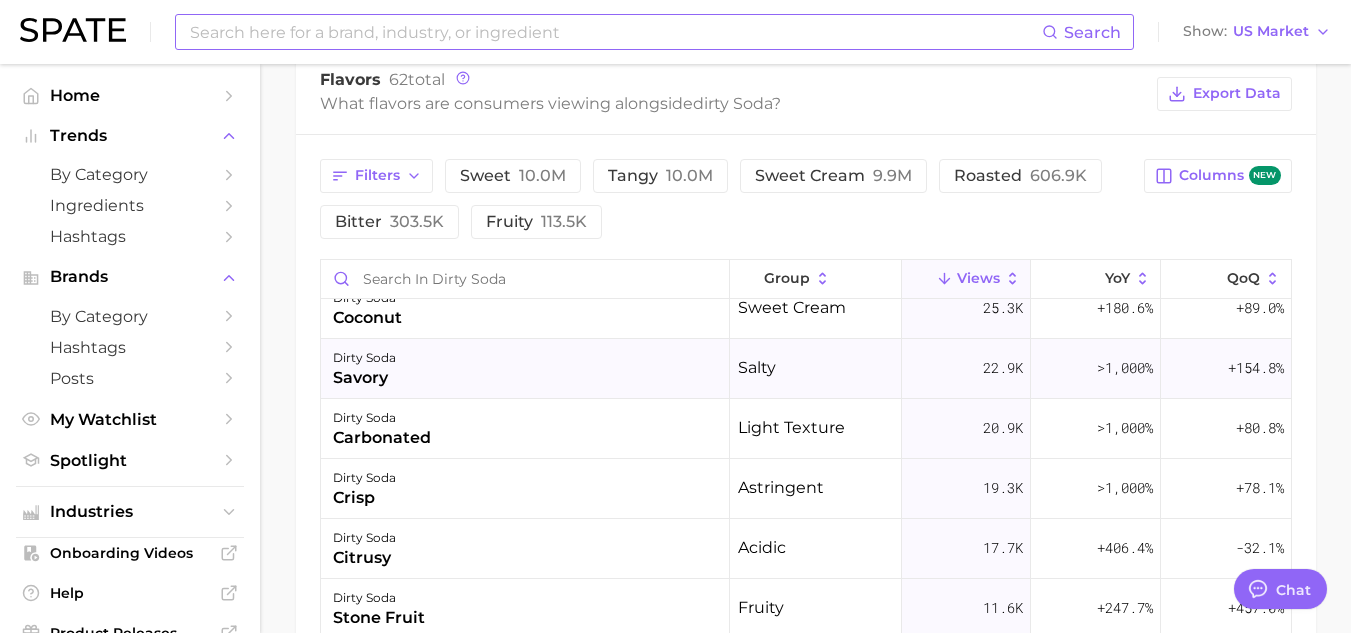 click on "savory" at bounding box center [364, 378] 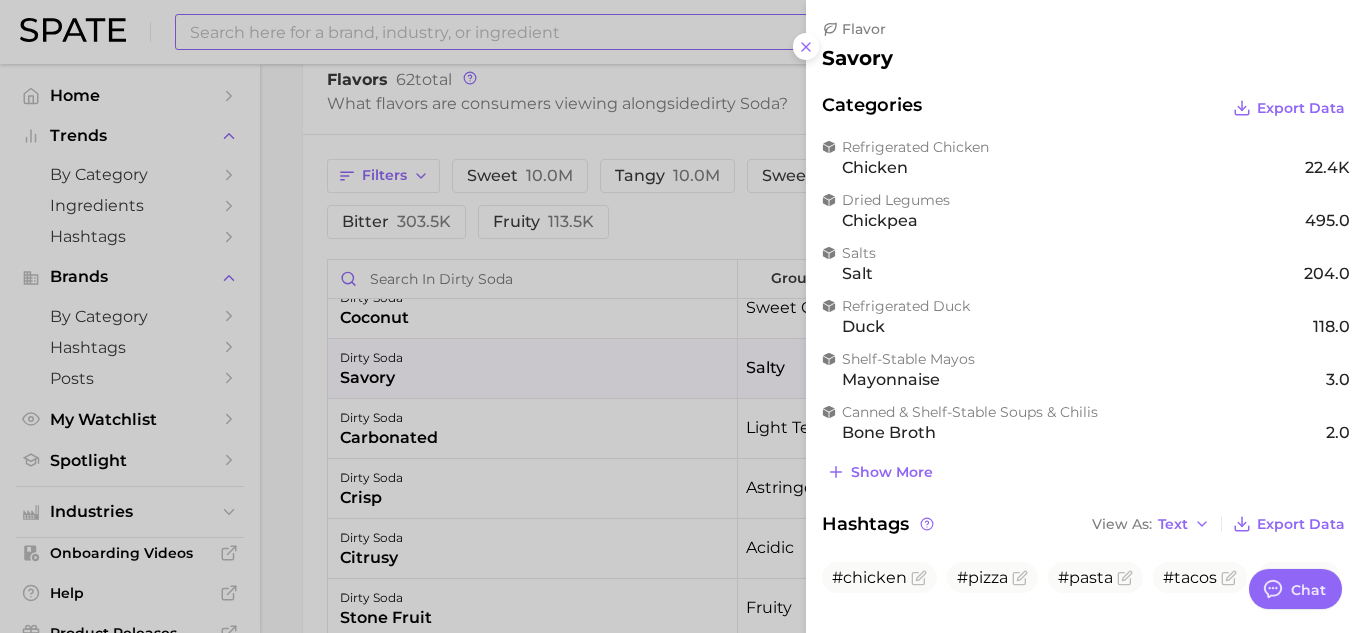 scroll, scrollTop: 0, scrollLeft: 0, axis: both 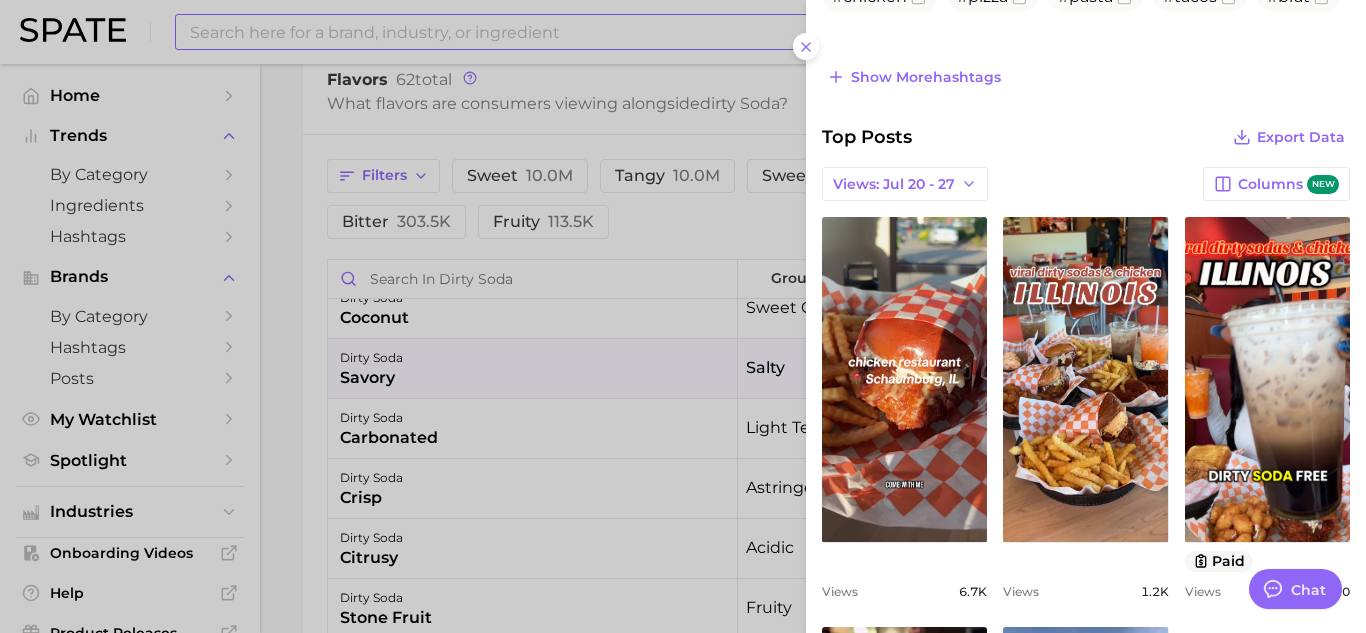 click at bounding box center (683, 316) 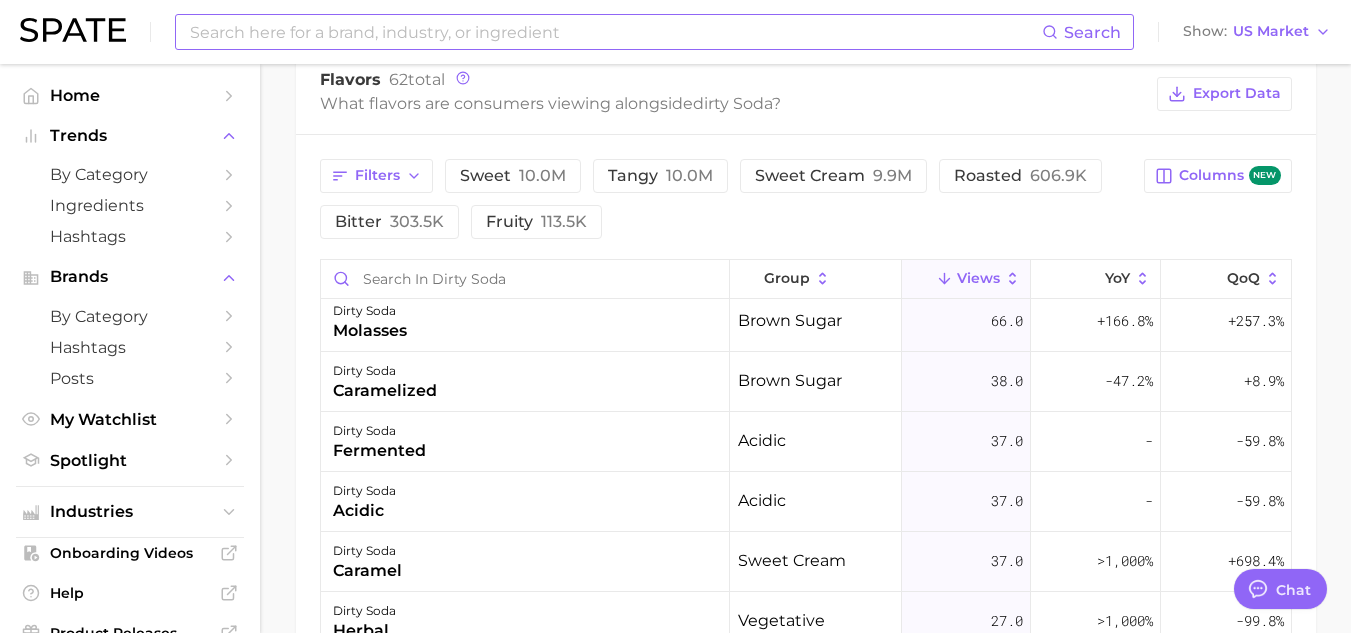 scroll, scrollTop: 3129, scrollLeft: 0, axis: vertical 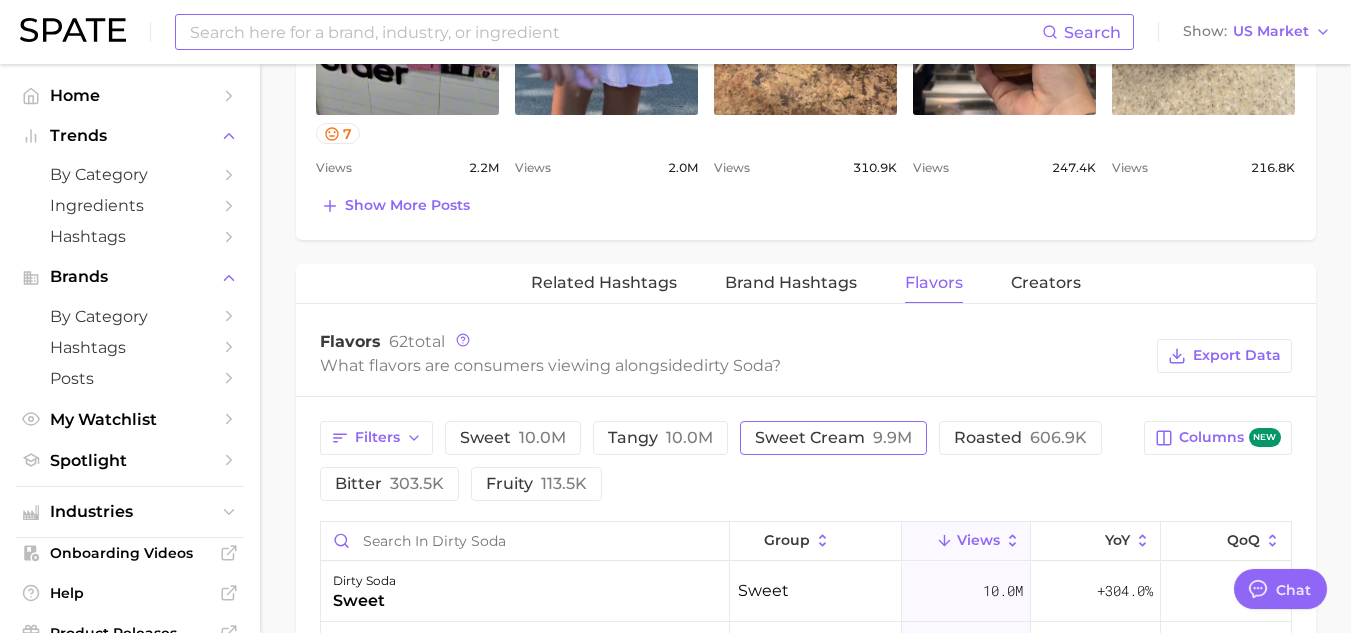 click on "sweet cream 9.9m" at bounding box center [833, 438] 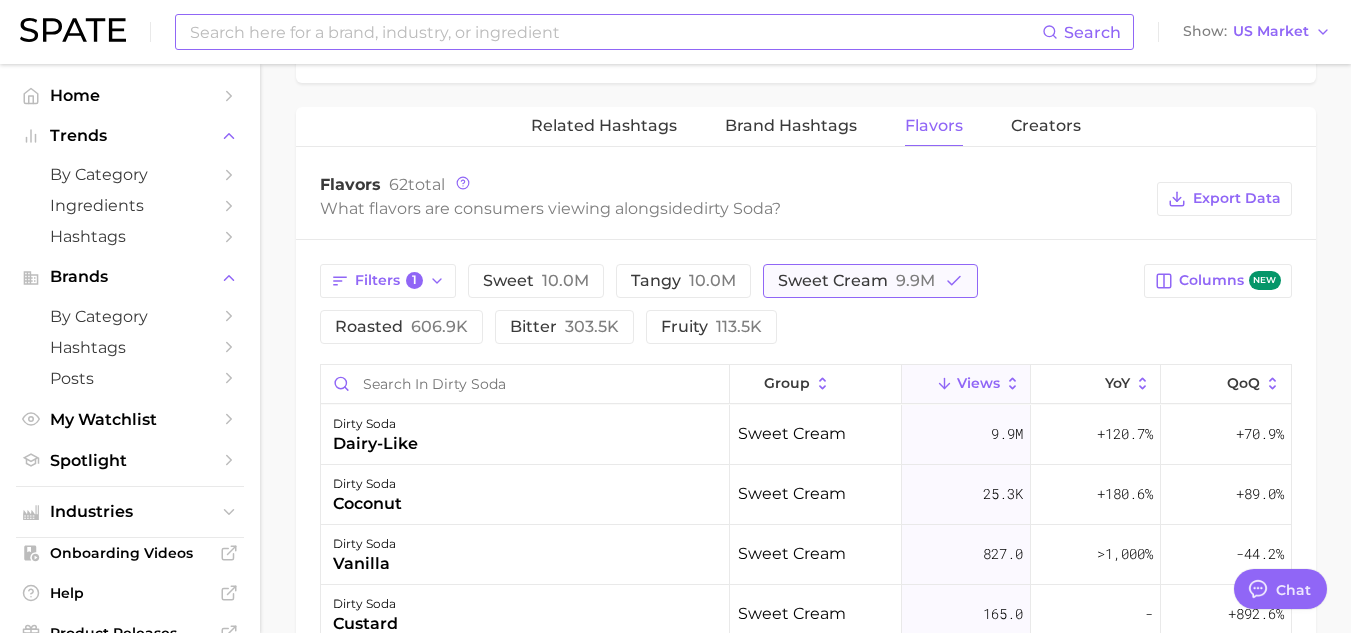 click 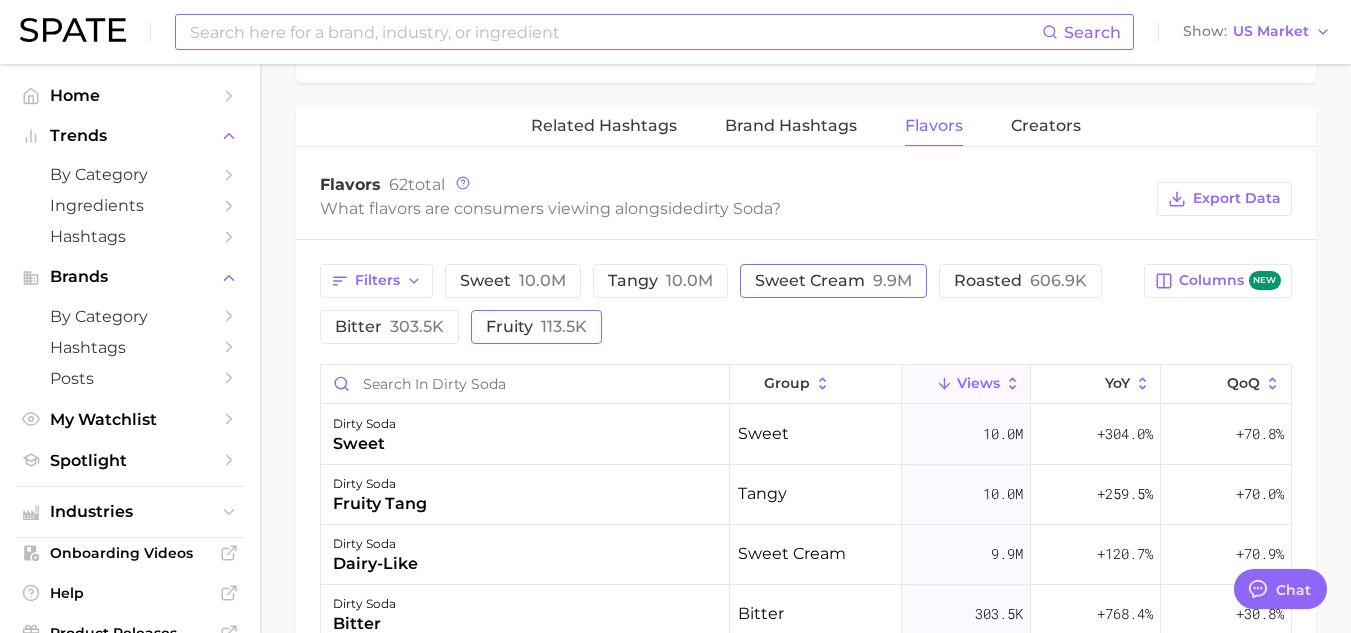 click on "fruity 113.5k" at bounding box center [536, 327] 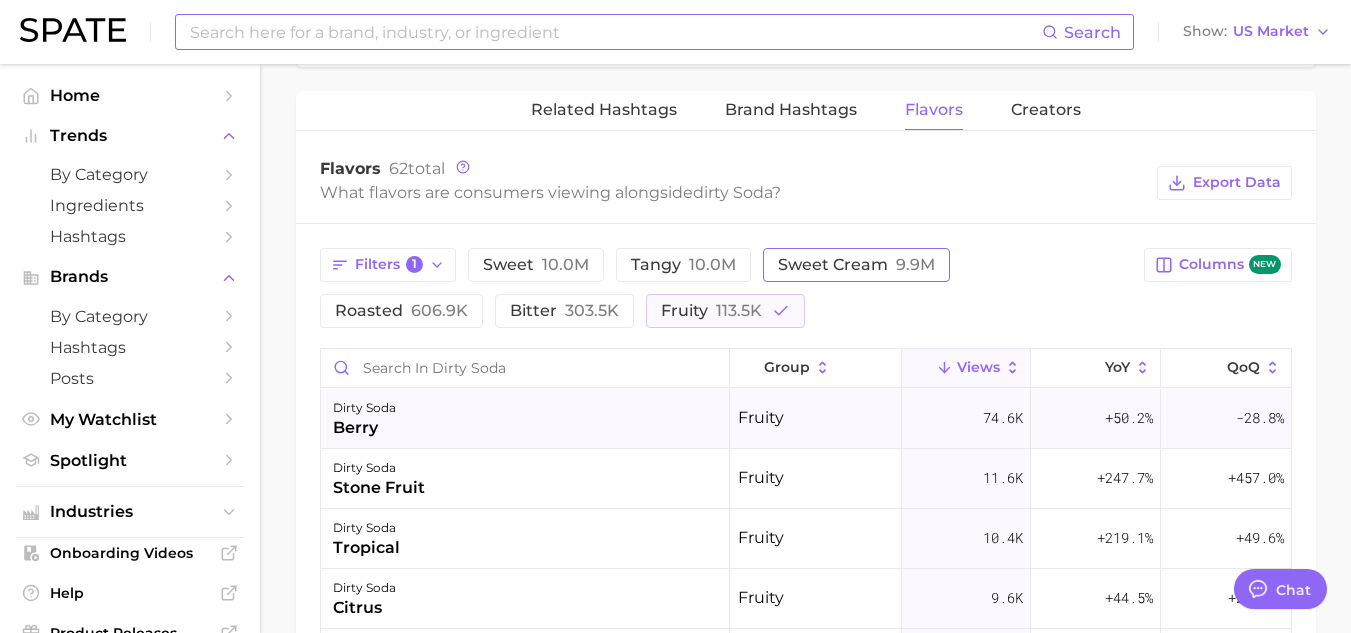 scroll, scrollTop: 1538, scrollLeft: 0, axis: vertical 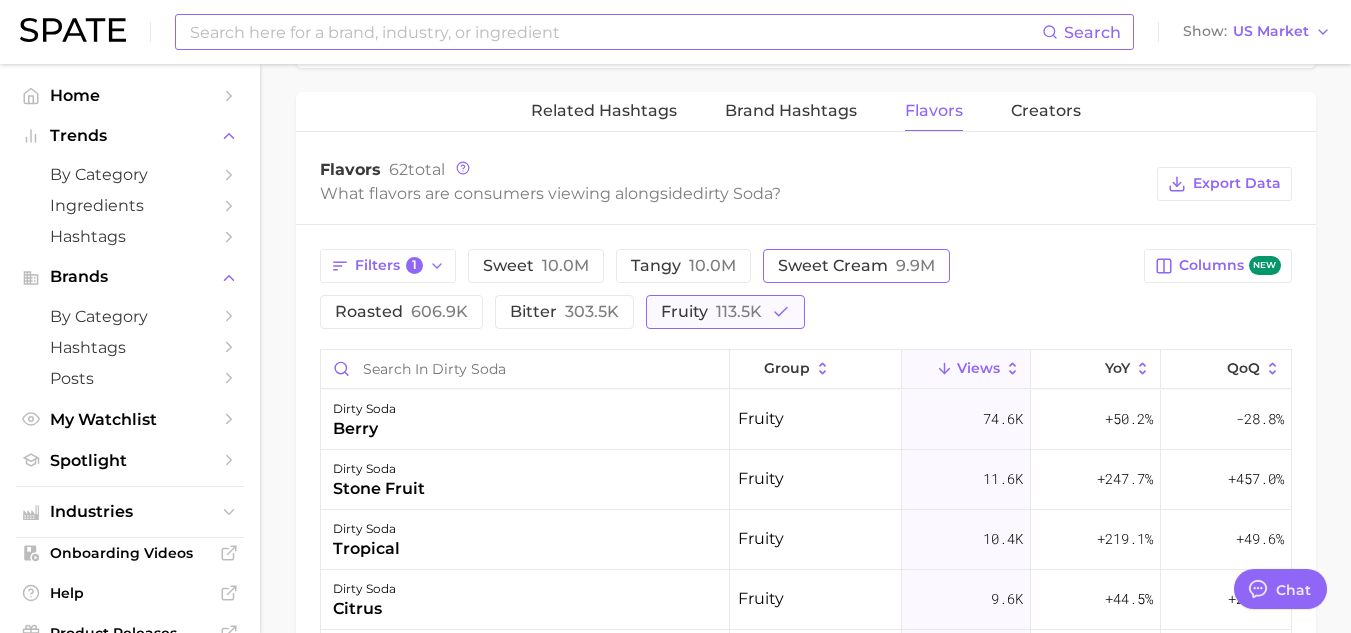 click on "fruity 113.5k" at bounding box center [725, 312] 